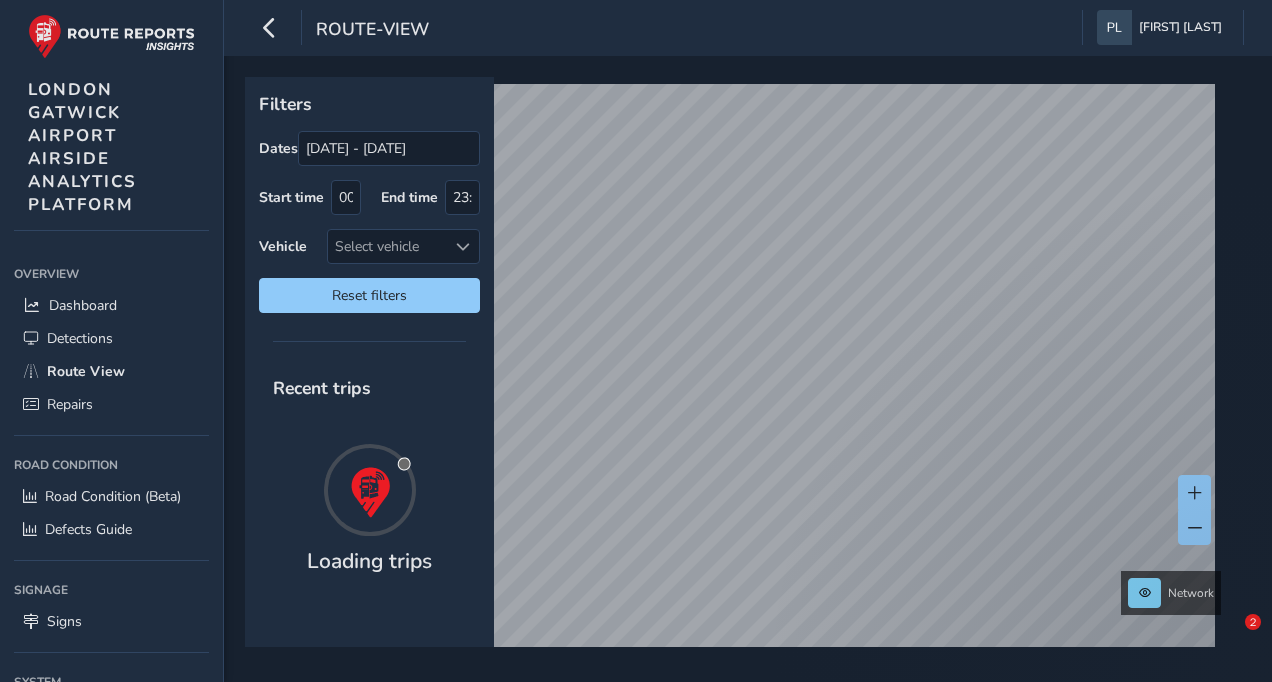 scroll, scrollTop: 0, scrollLeft: 0, axis: both 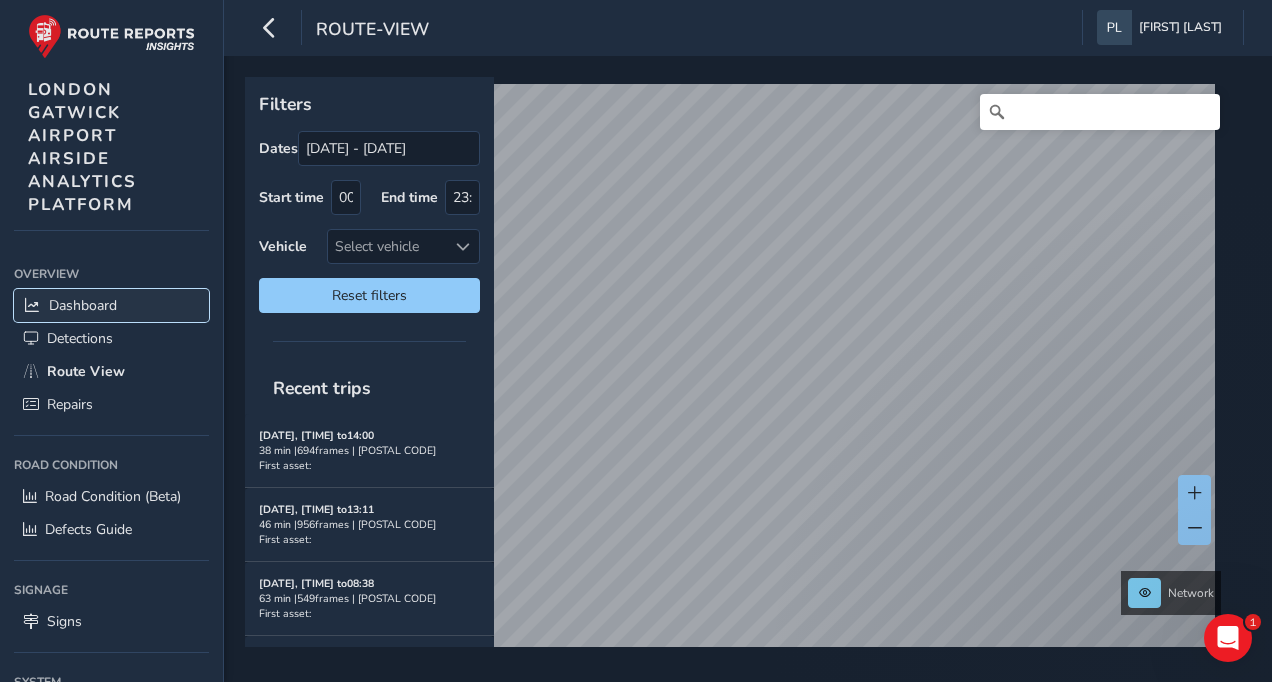 click on "Dashboard" at bounding box center (83, 305) 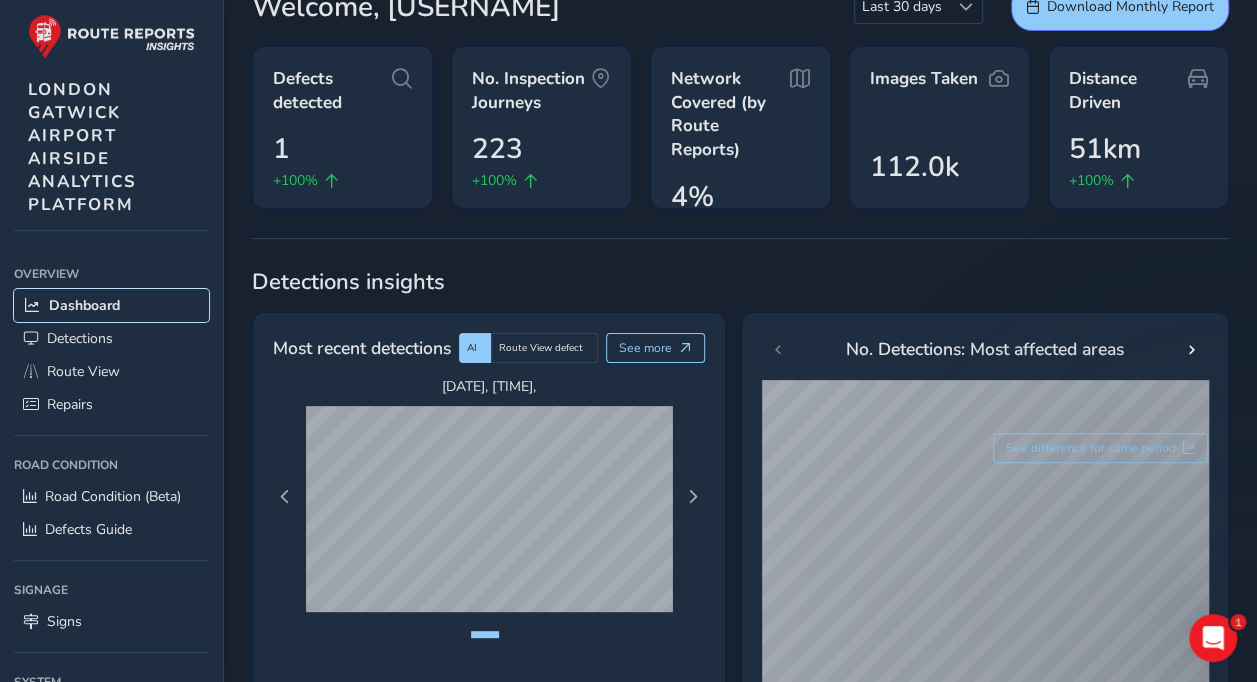 scroll, scrollTop: 200, scrollLeft: 0, axis: vertical 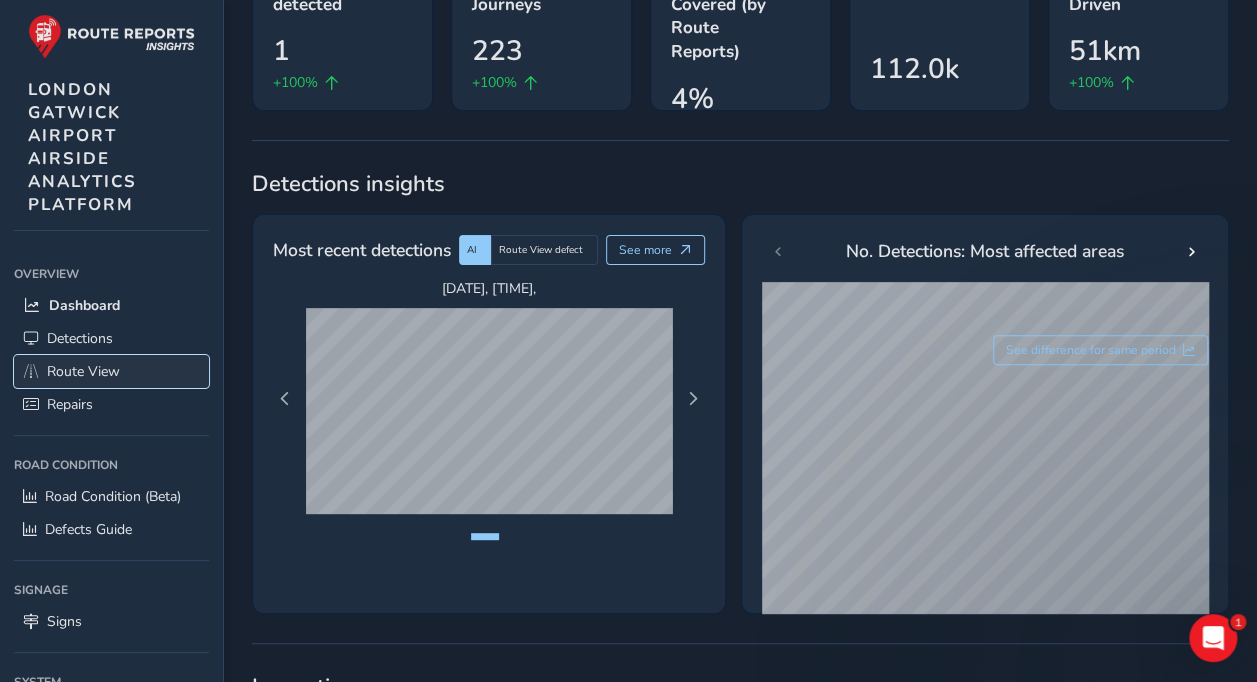 click on "Route View" at bounding box center (83, 371) 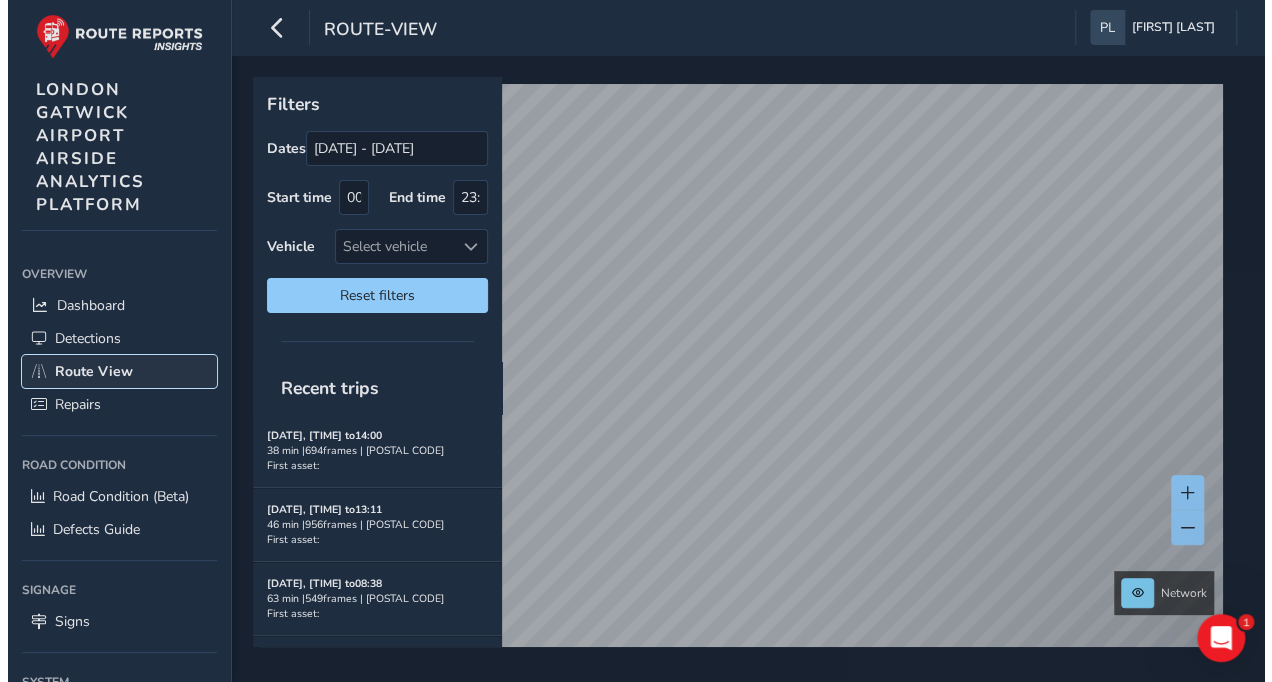 scroll, scrollTop: 0, scrollLeft: 0, axis: both 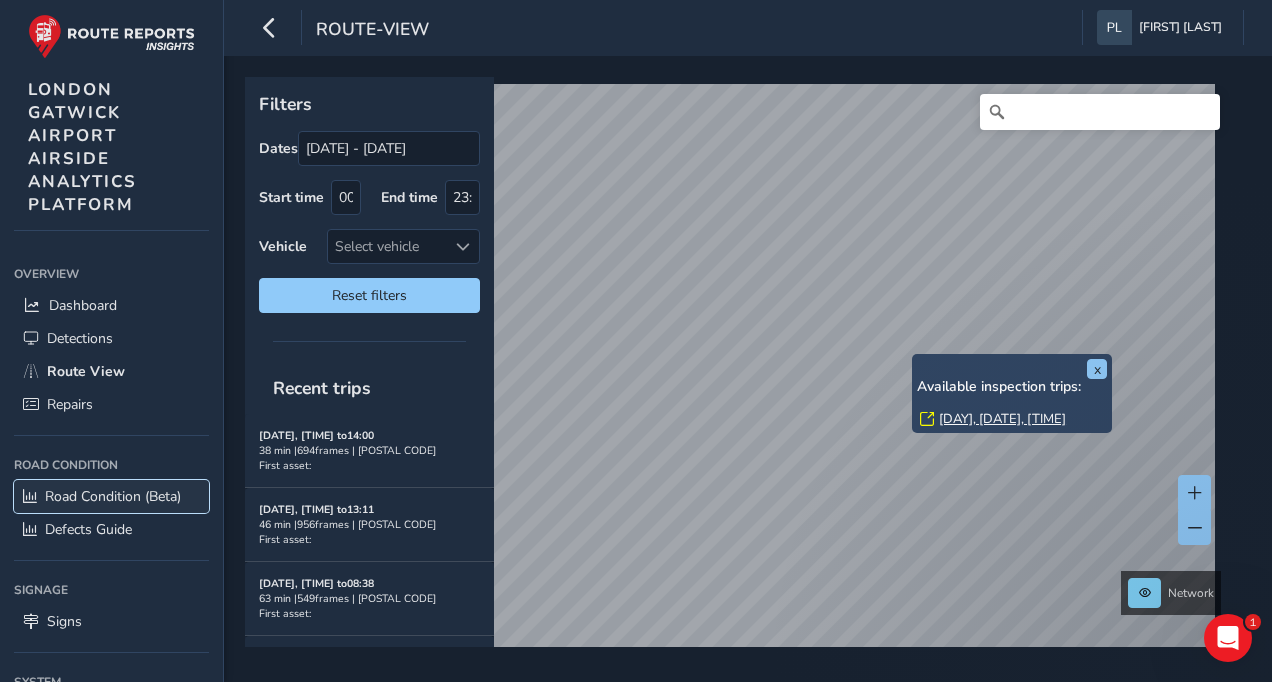 click on "Road Condition (Beta)" at bounding box center (113, 496) 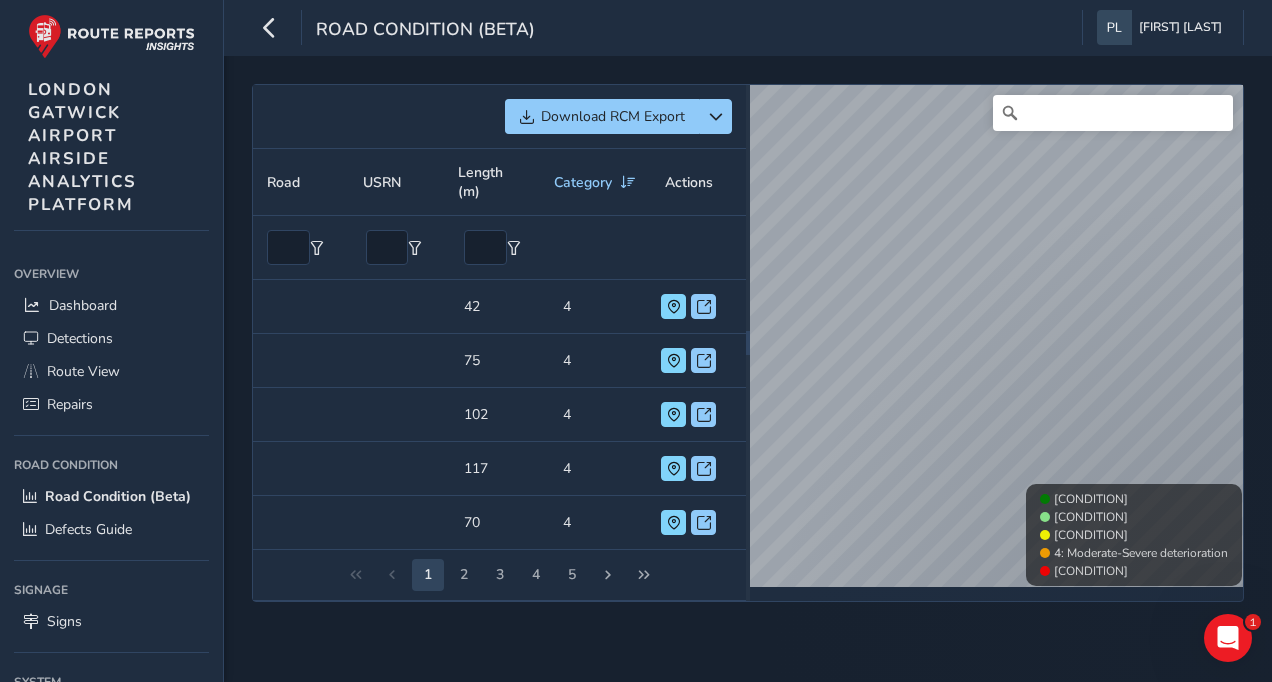 click on "Download RCM Export   Road USRN Length (m) Category Actions Road USRN Length (m) 42 Category 4 Actions     Road USRN Length (m) 75 Category 4 Actions     Road USRN Length (m) 102 Category 4 Actions     Road USRN Length (m) 117 Category 4 Actions     Road USRN Length (m) 70 Category 4 Actions     1 2 3 4 5 © Mapbox   © OpenStreetMap   Improve this map   © Maxar 1: No deterioration 2: Minor deterioration 3: Moderate deterioration 4: Moderate-Severe deterioration 5: Severe deterioration" at bounding box center [748, 343] 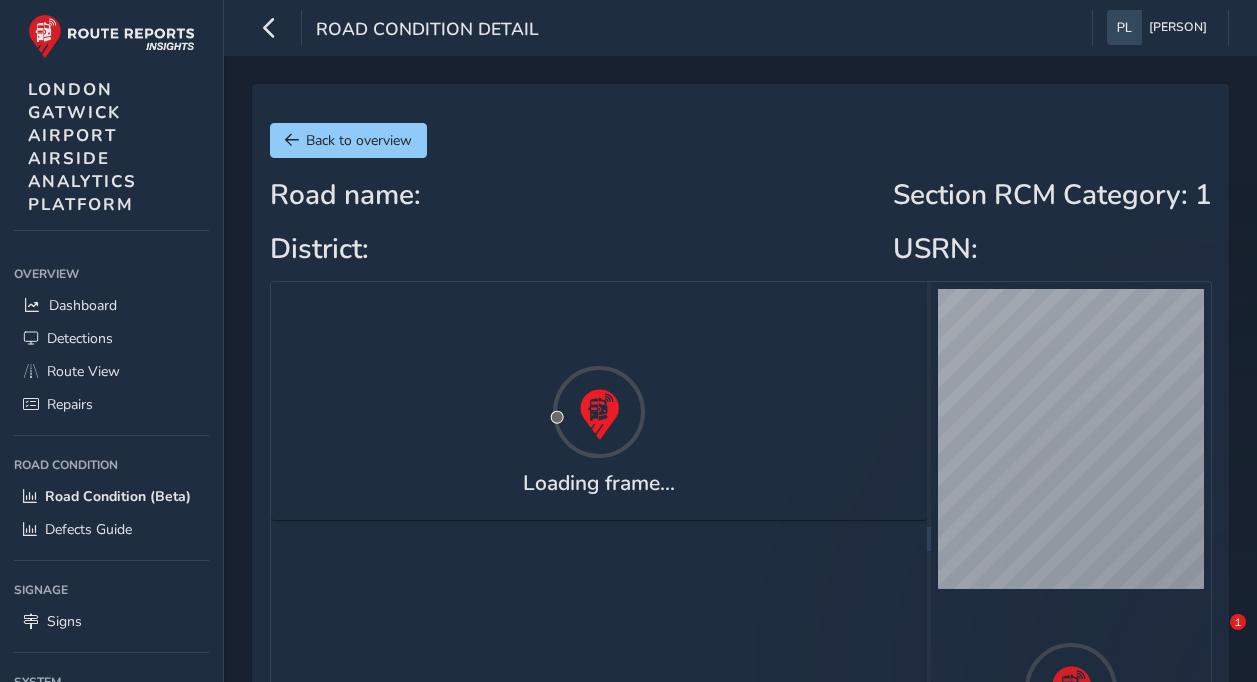 scroll, scrollTop: 0, scrollLeft: 0, axis: both 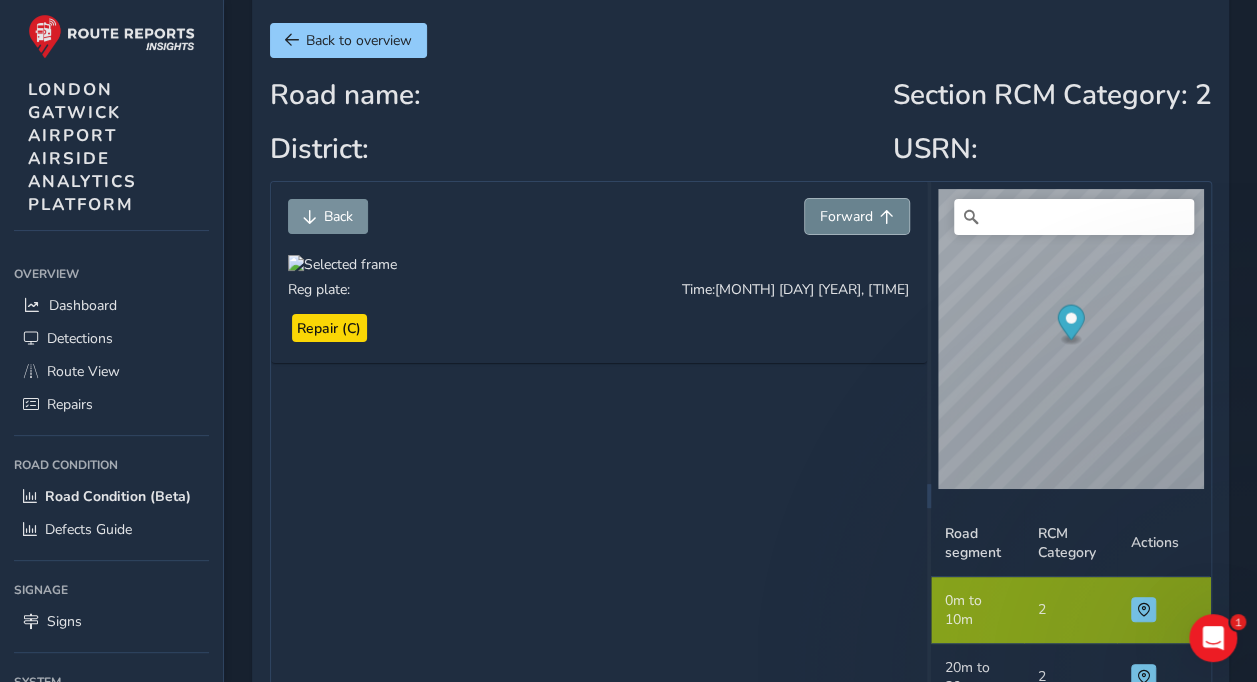 click on "Forward" at bounding box center (846, 216) 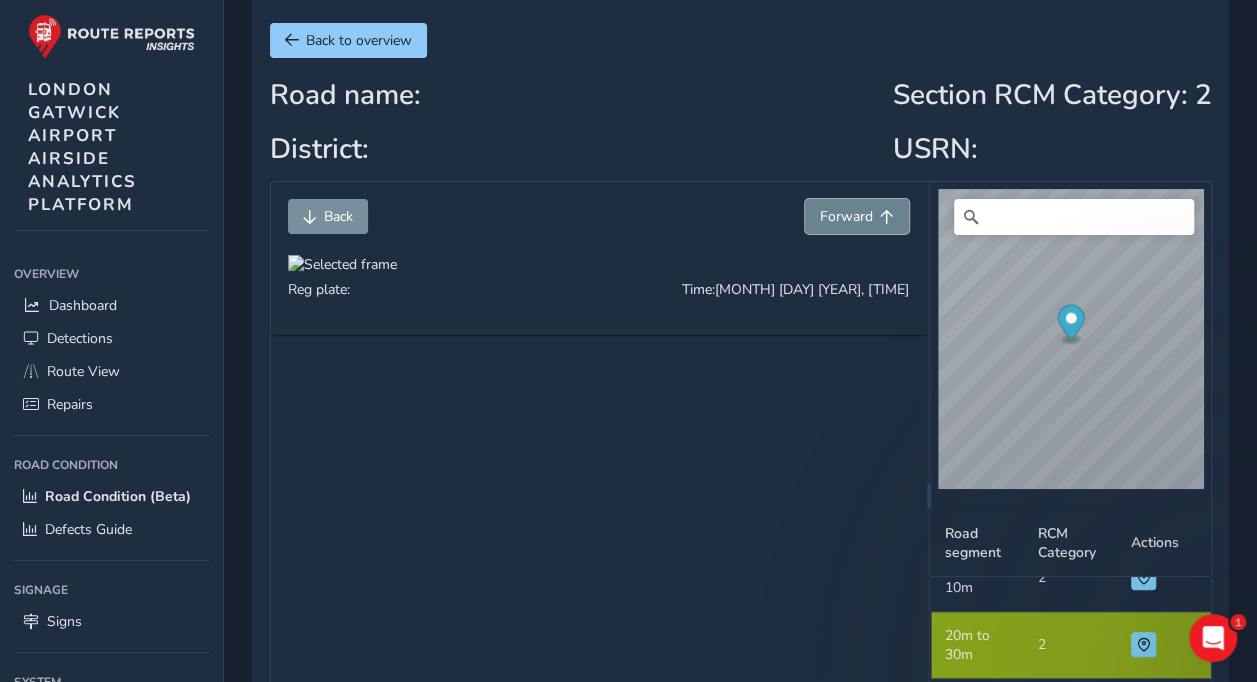 click on "Forward" at bounding box center (846, 216) 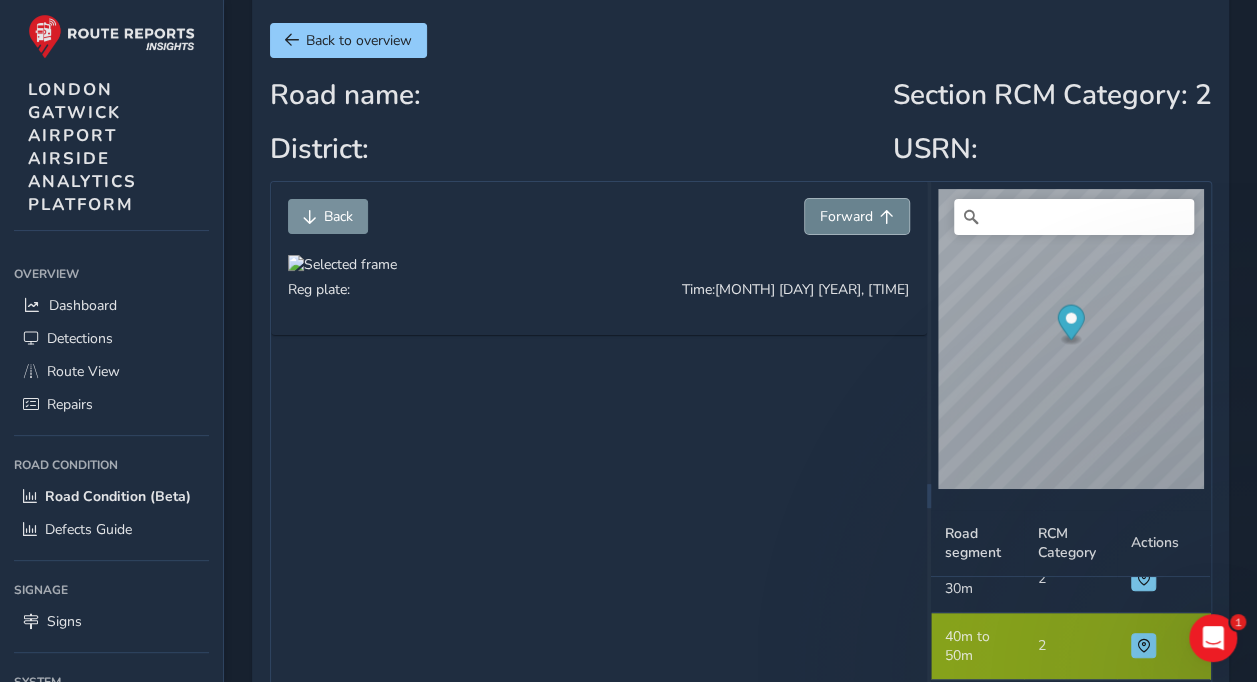click on "Forward" at bounding box center (846, 216) 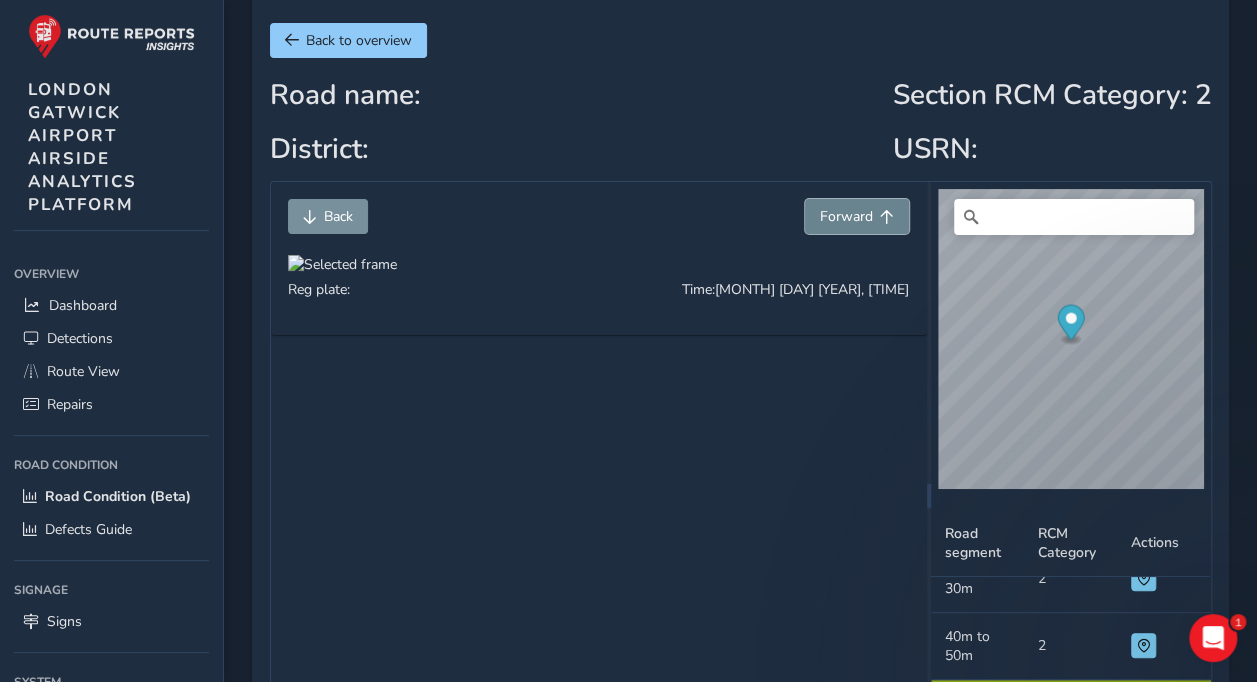 scroll, scrollTop: 164, scrollLeft: 0, axis: vertical 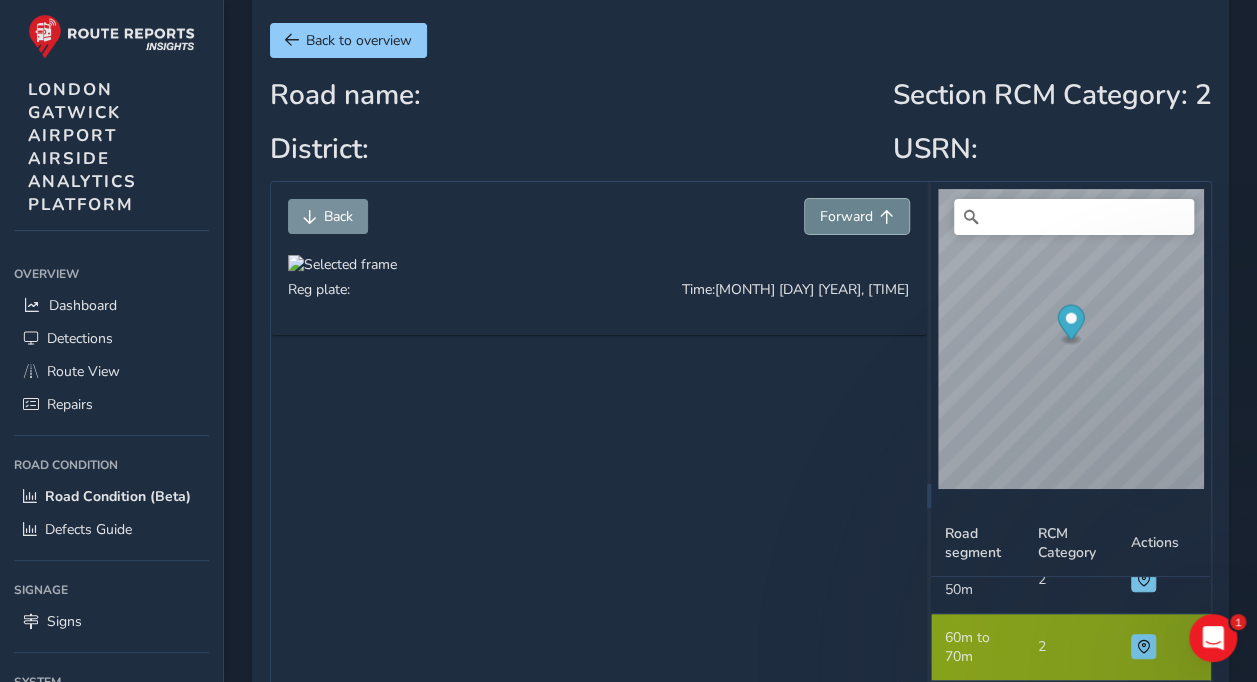 click on "Forward" at bounding box center [846, 216] 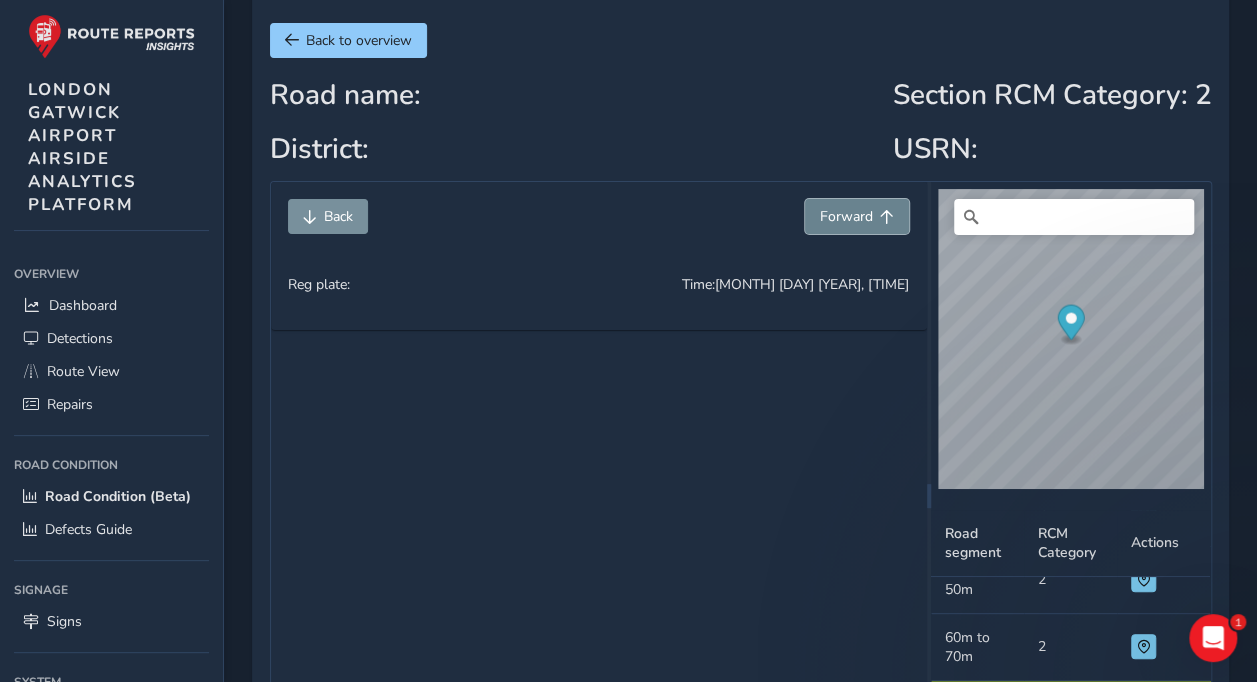 scroll, scrollTop: 230, scrollLeft: 0, axis: vertical 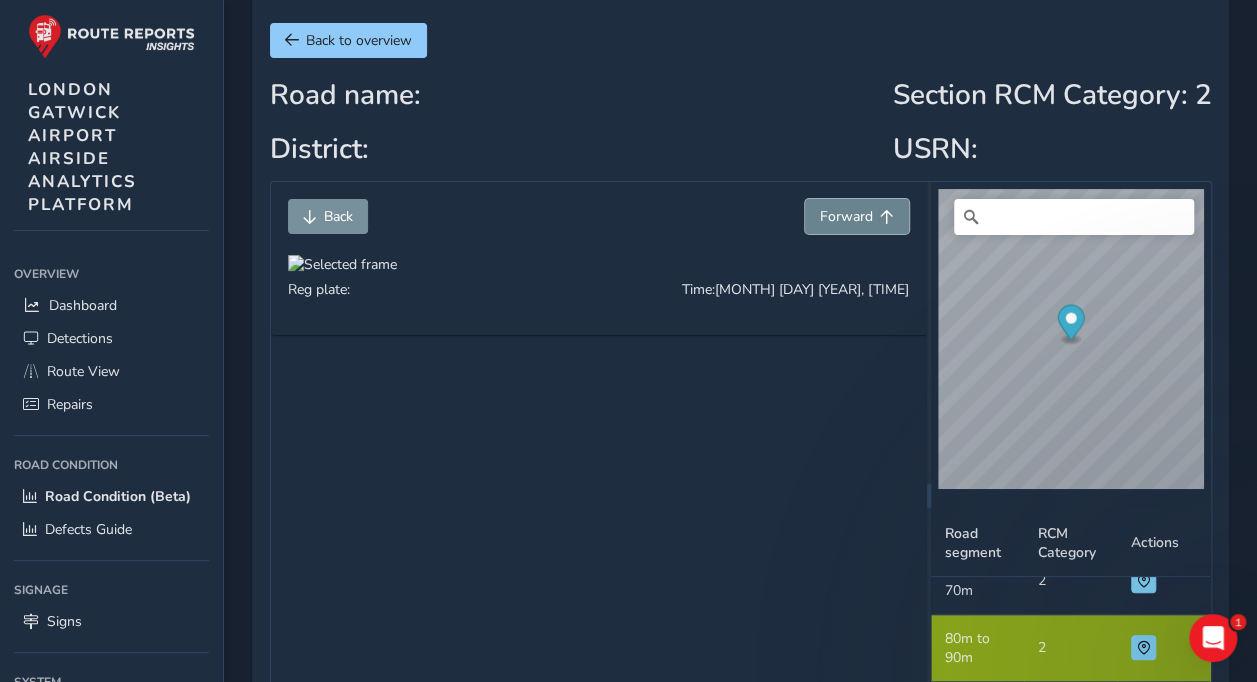 click on "Forward" at bounding box center (846, 216) 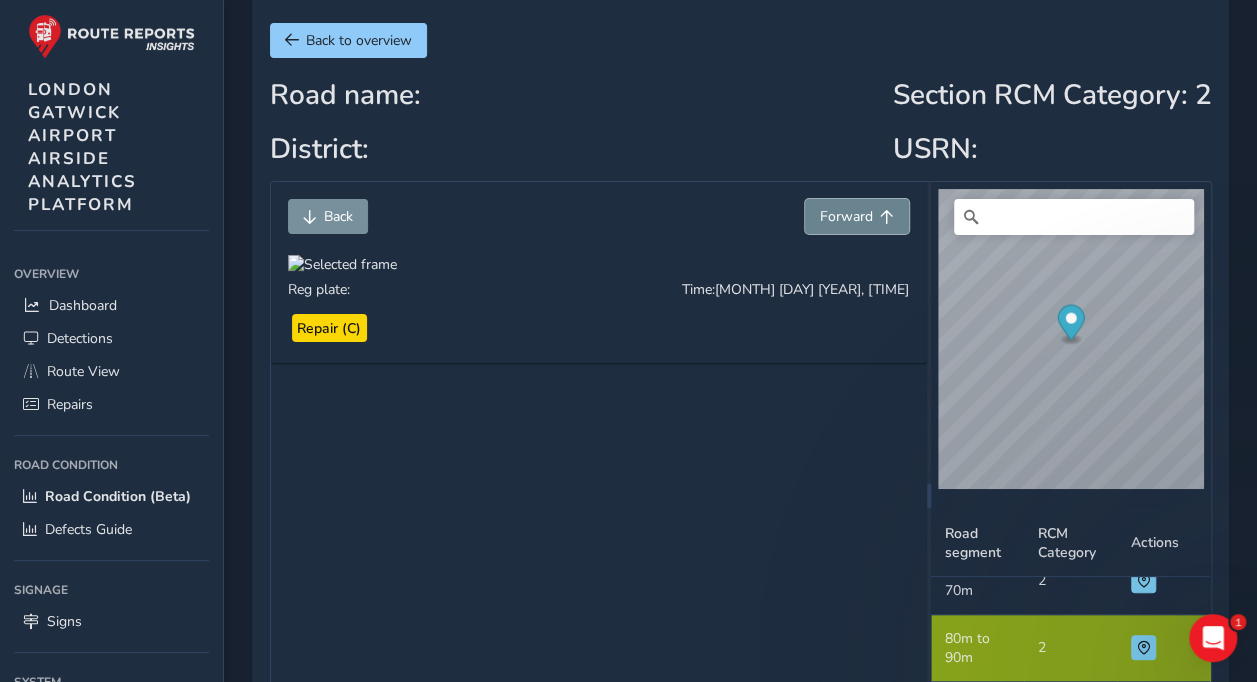 click on "Forward" at bounding box center (846, 216) 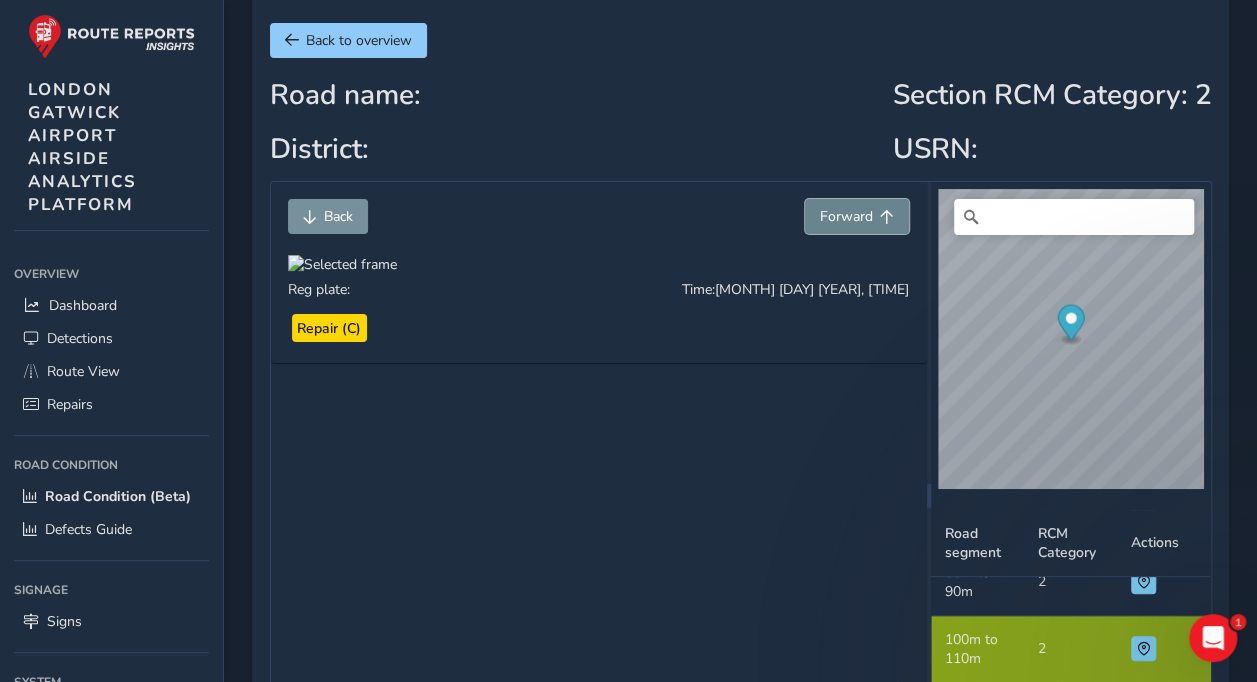 click on "Forward" at bounding box center [846, 216] 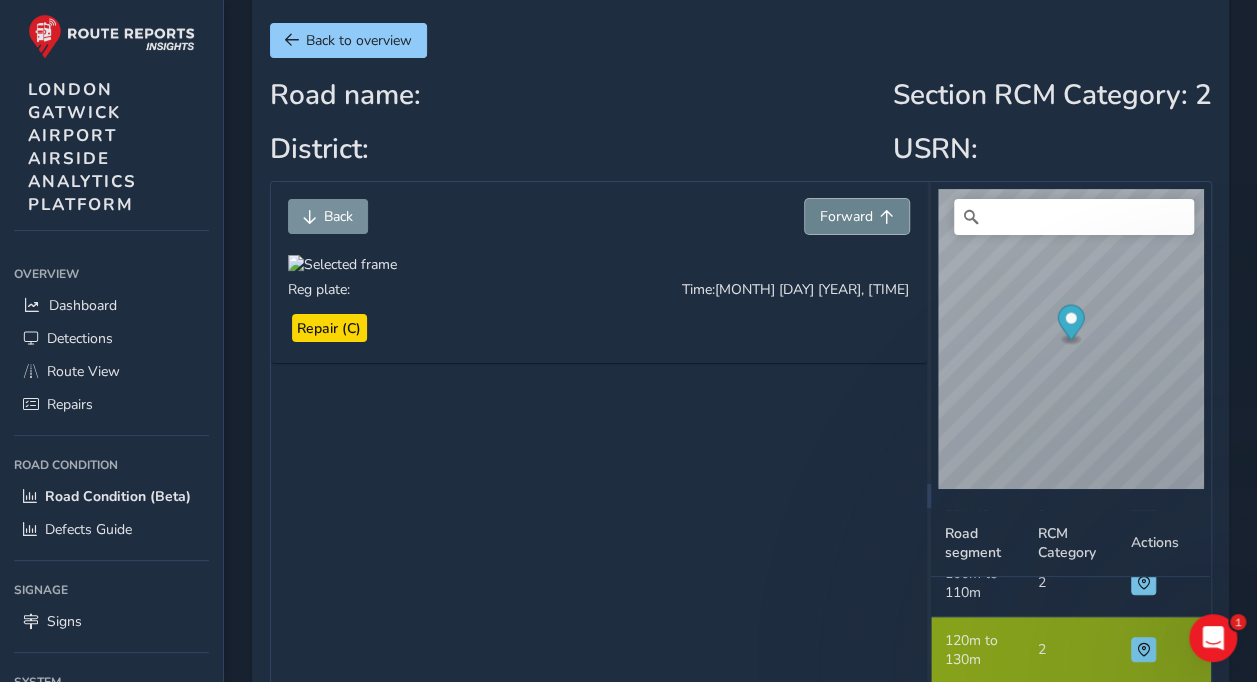click on "Forward" at bounding box center [846, 216] 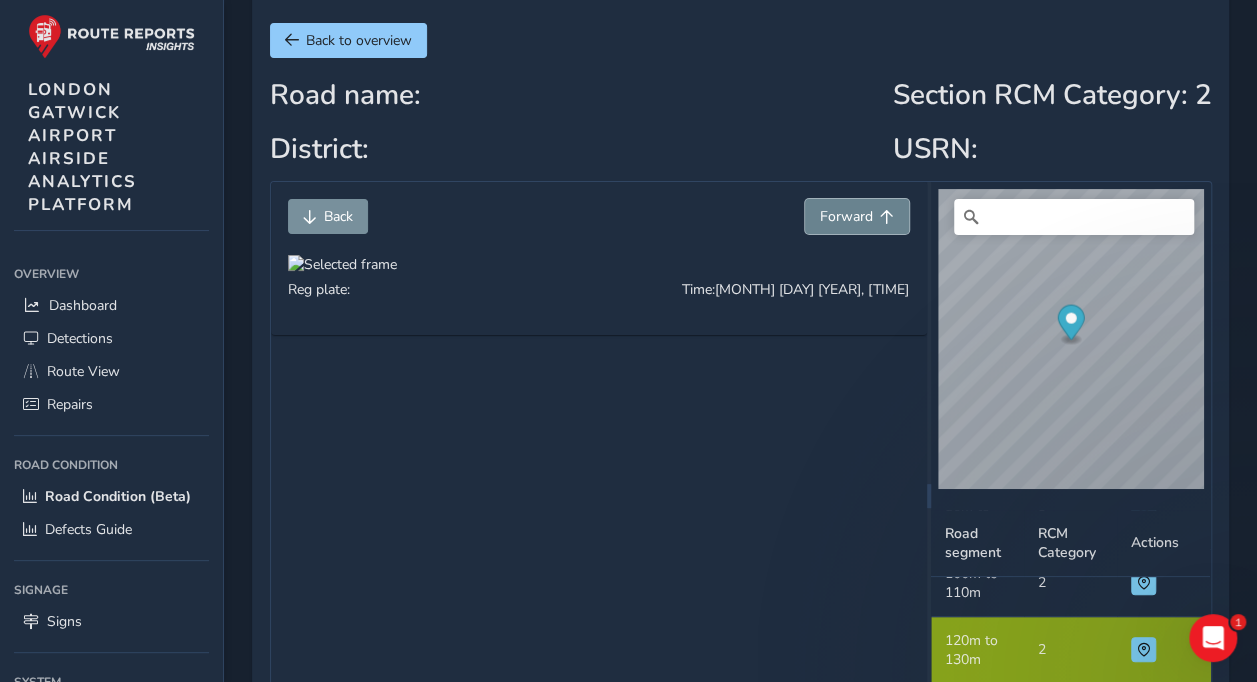 click on "Forward" at bounding box center [846, 216] 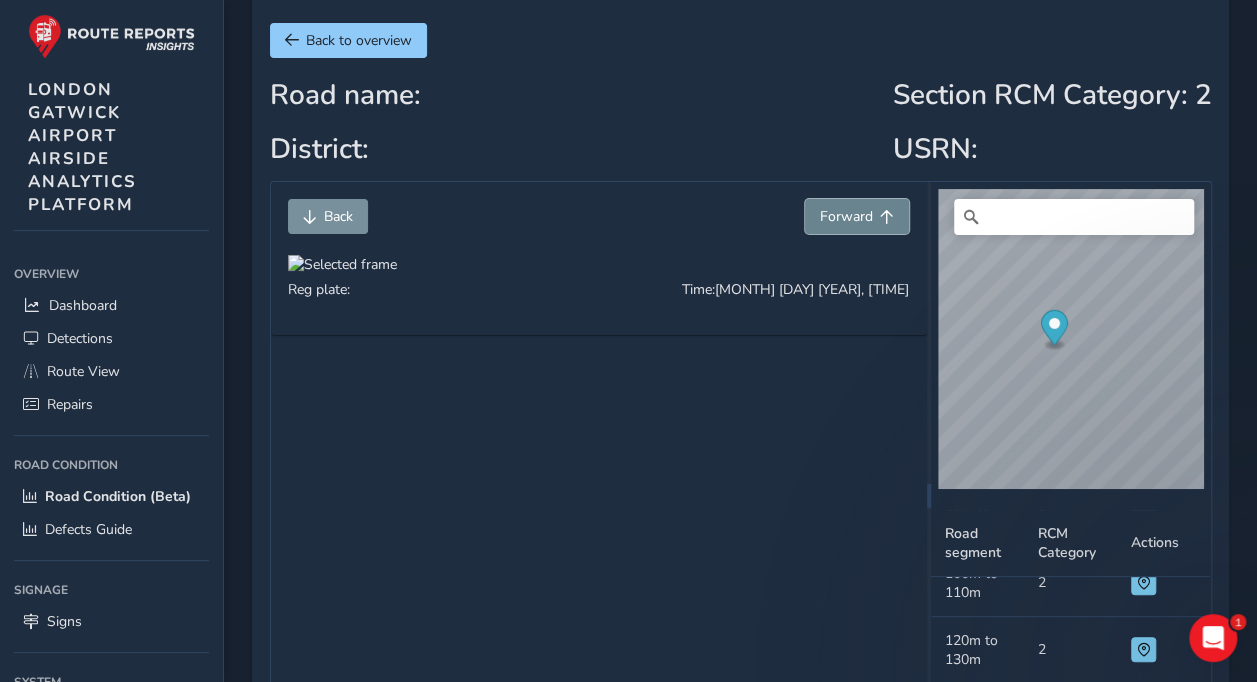 scroll, scrollTop: 428, scrollLeft: 0, axis: vertical 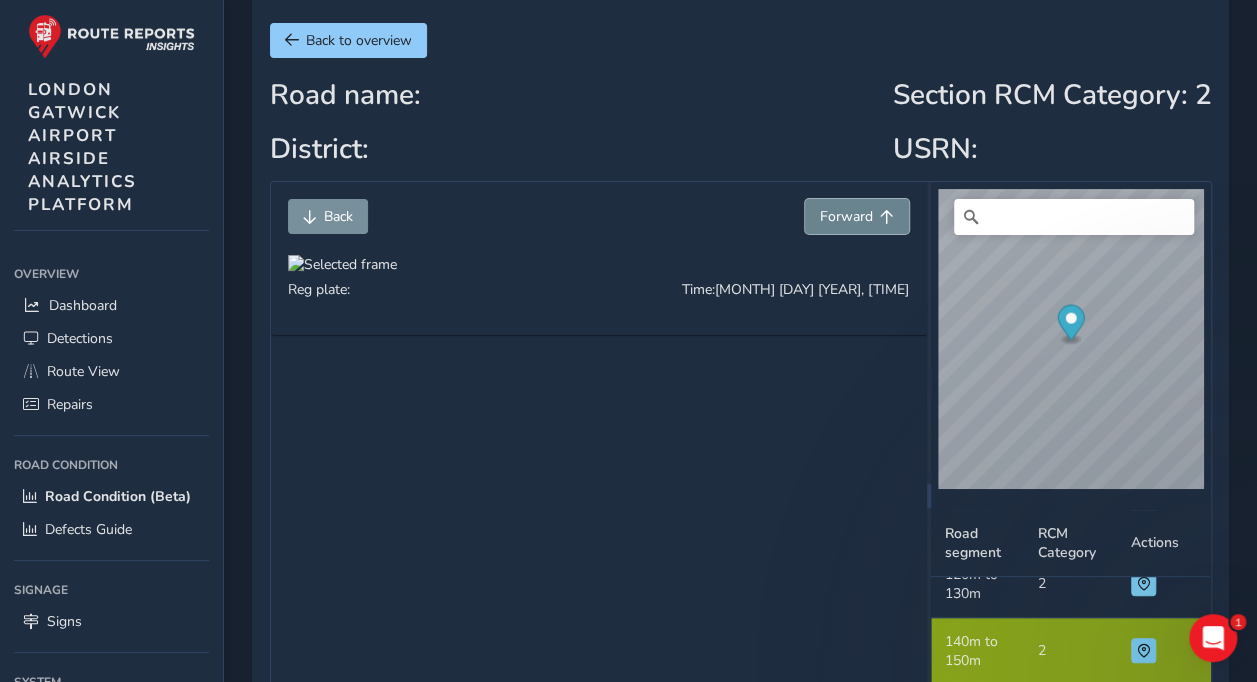click on "Forward" at bounding box center [846, 216] 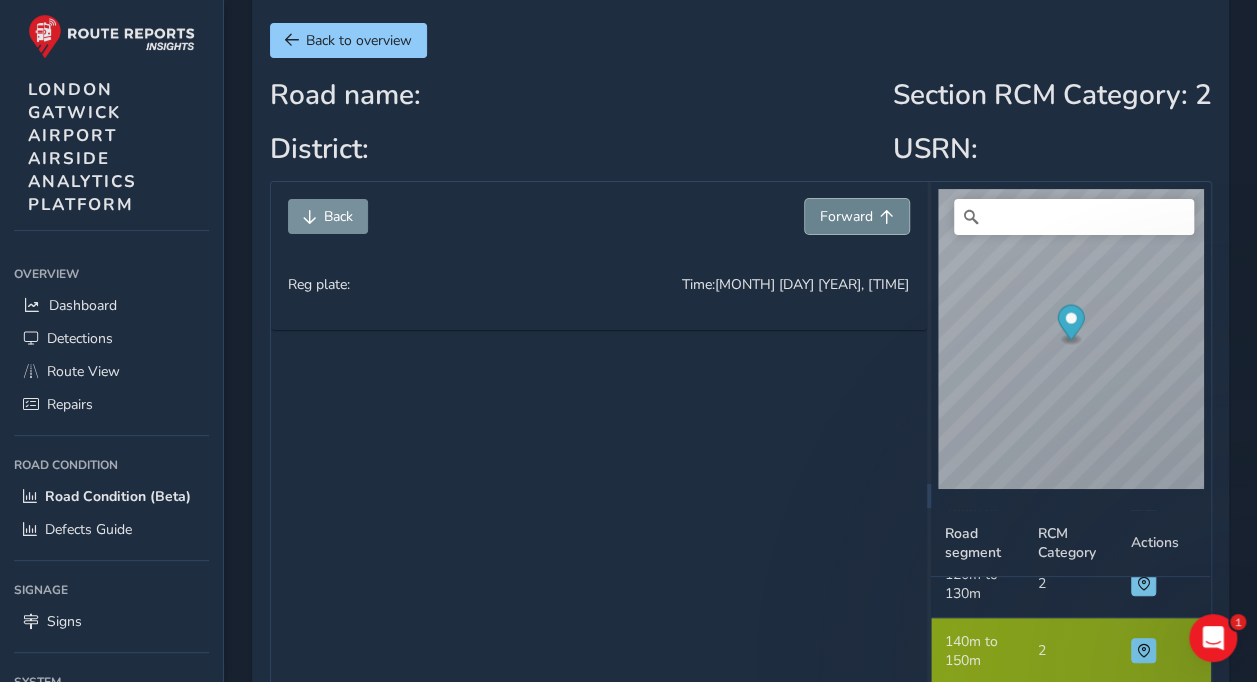 click on "Forward" at bounding box center [846, 216] 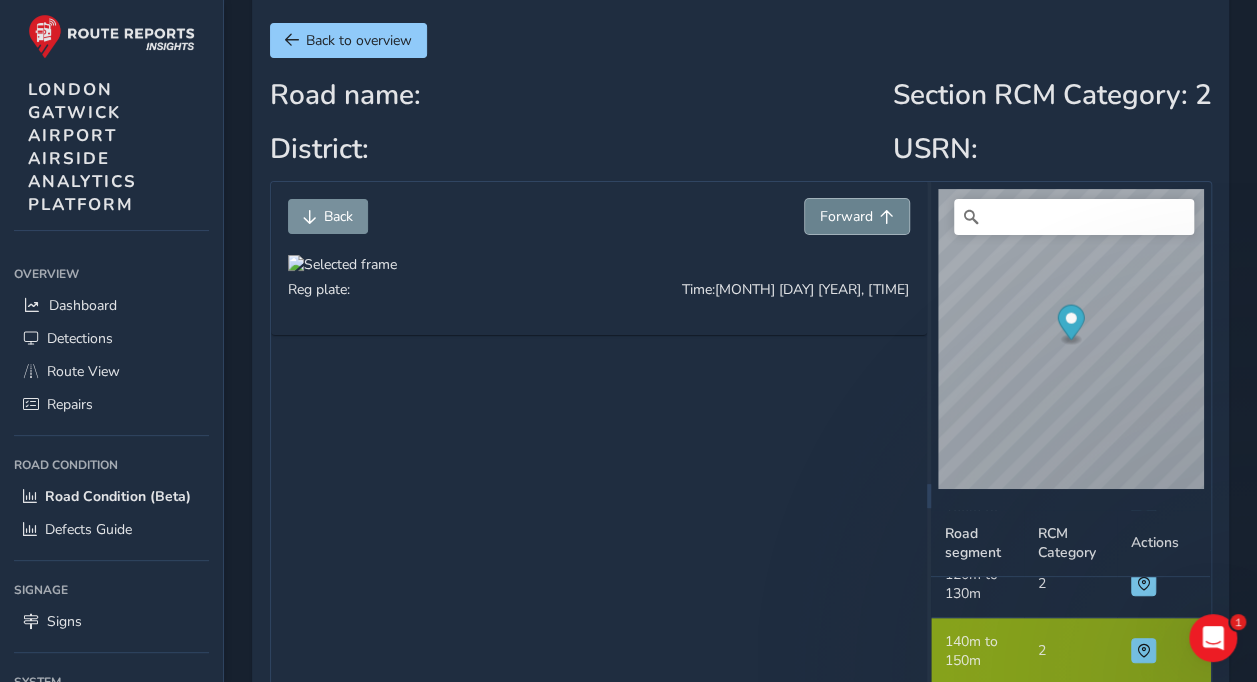 scroll, scrollTop: 494, scrollLeft: 0, axis: vertical 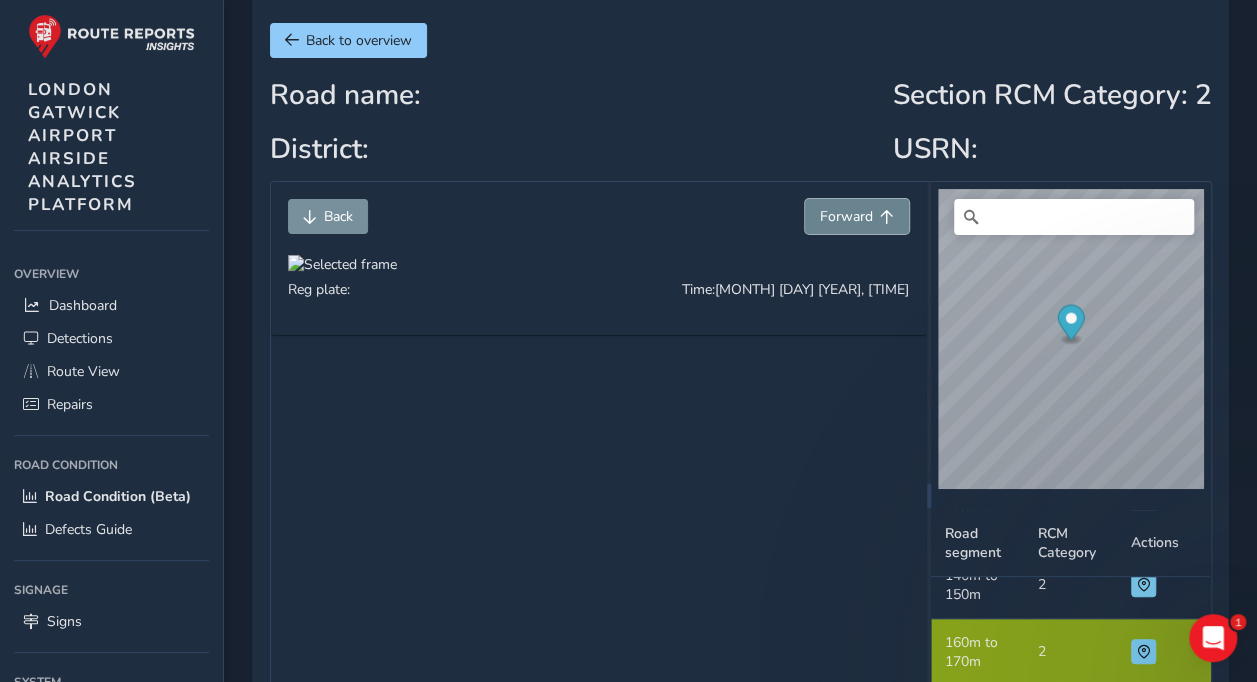 click on "Forward" at bounding box center [846, 216] 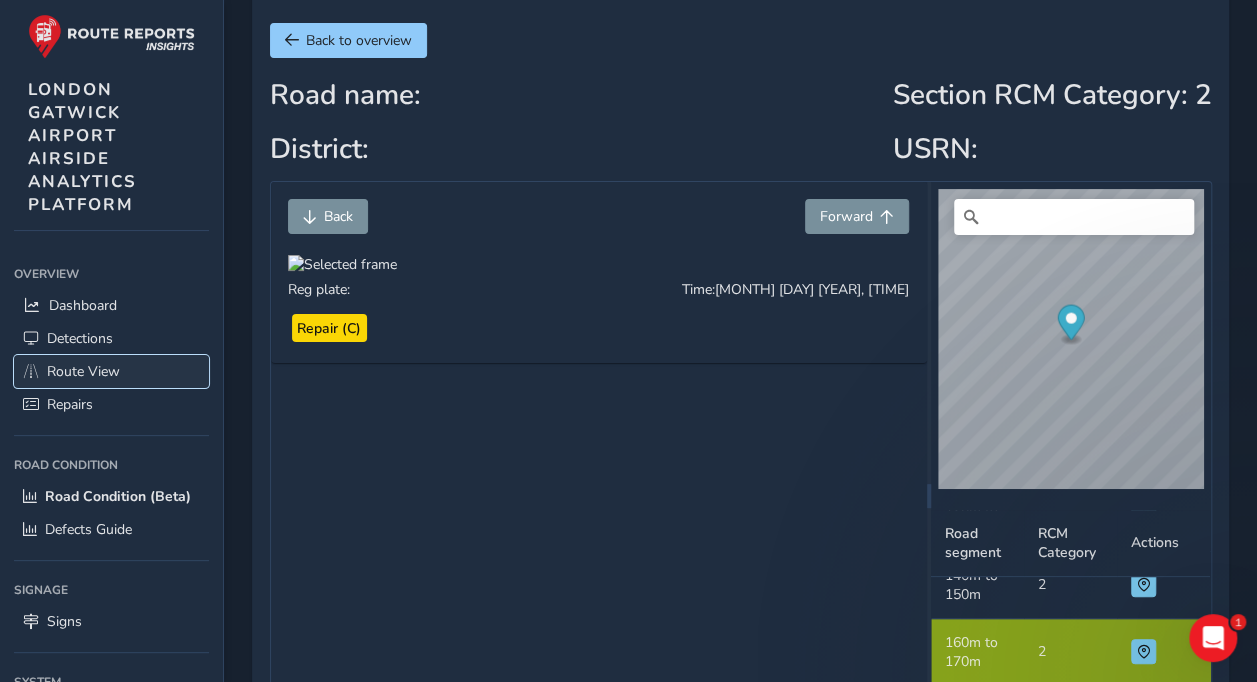 click on "Route View" at bounding box center [83, 371] 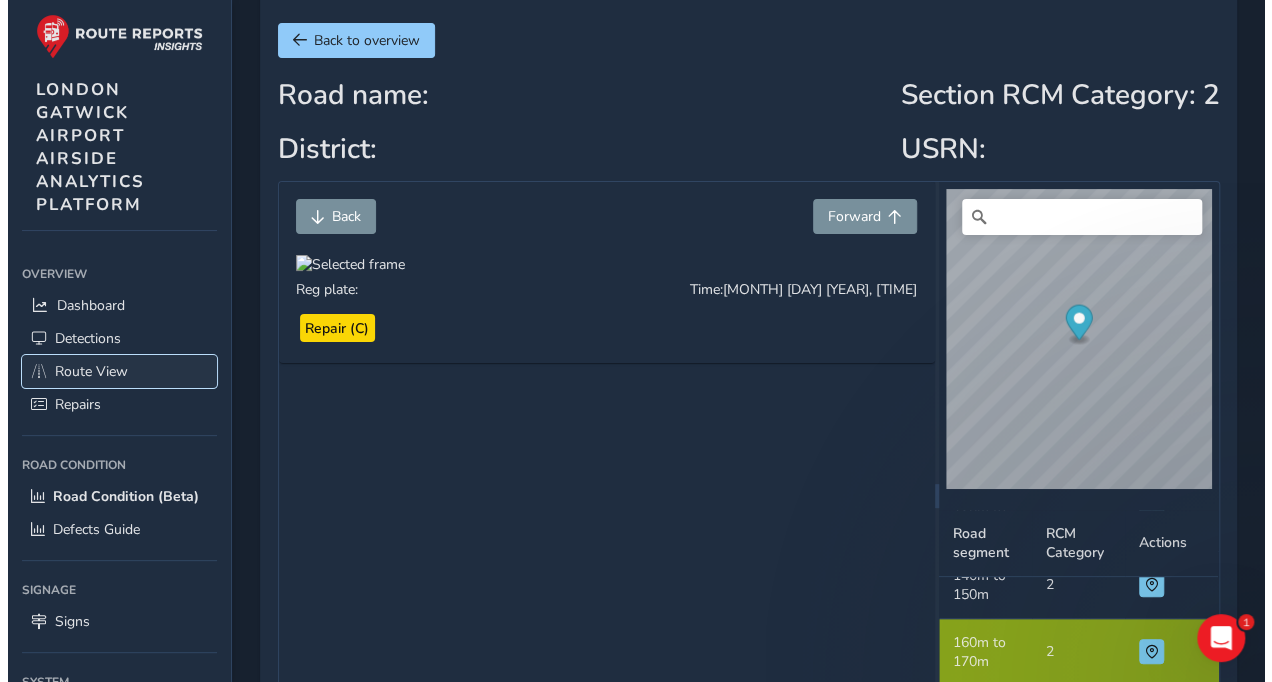 scroll, scrollTop: 0, scrollLeft: 0, axis: both 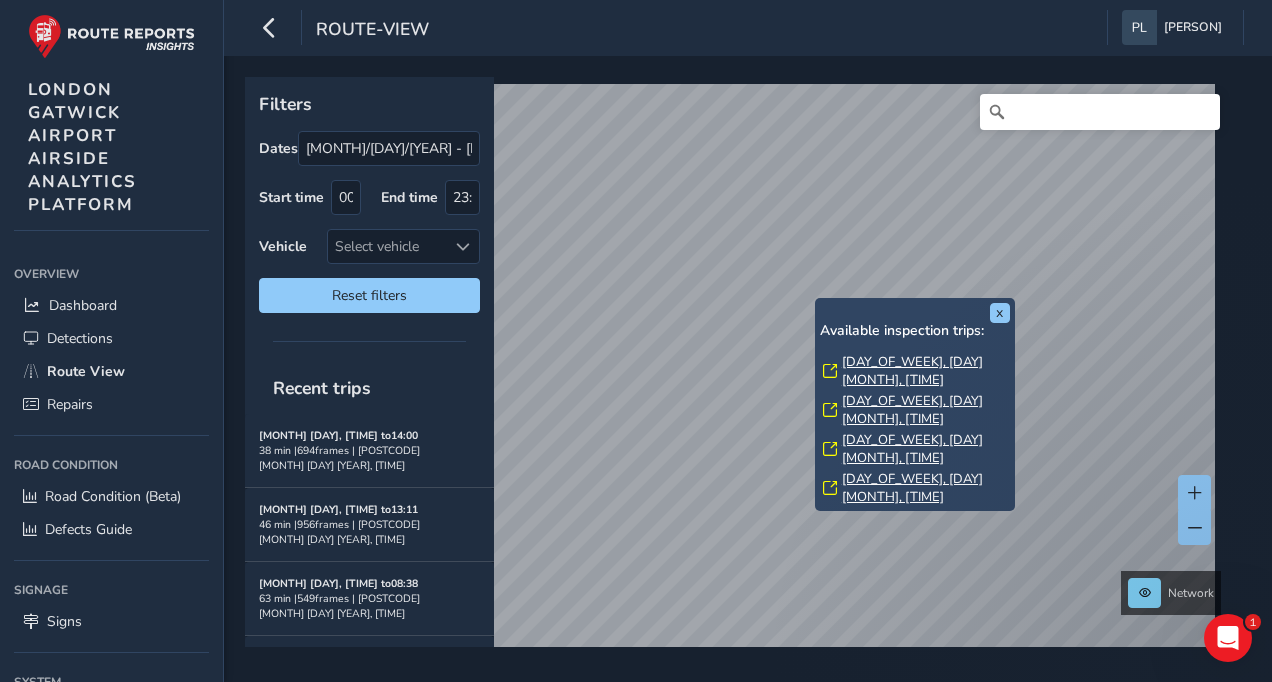 click on "[DAY_OF_WEEK], [DAY] [MONTH], [TIME]" at bounding box center (926, 488) 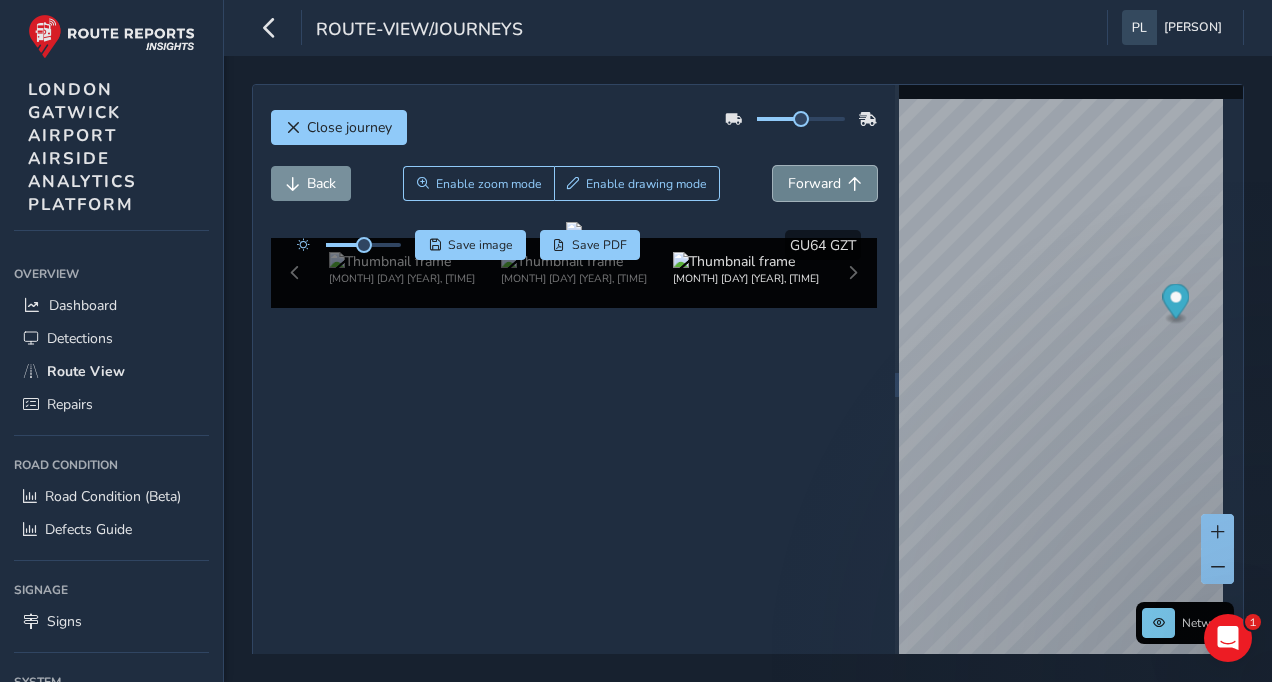 click on "Forward" at bounding box center (814, 183) 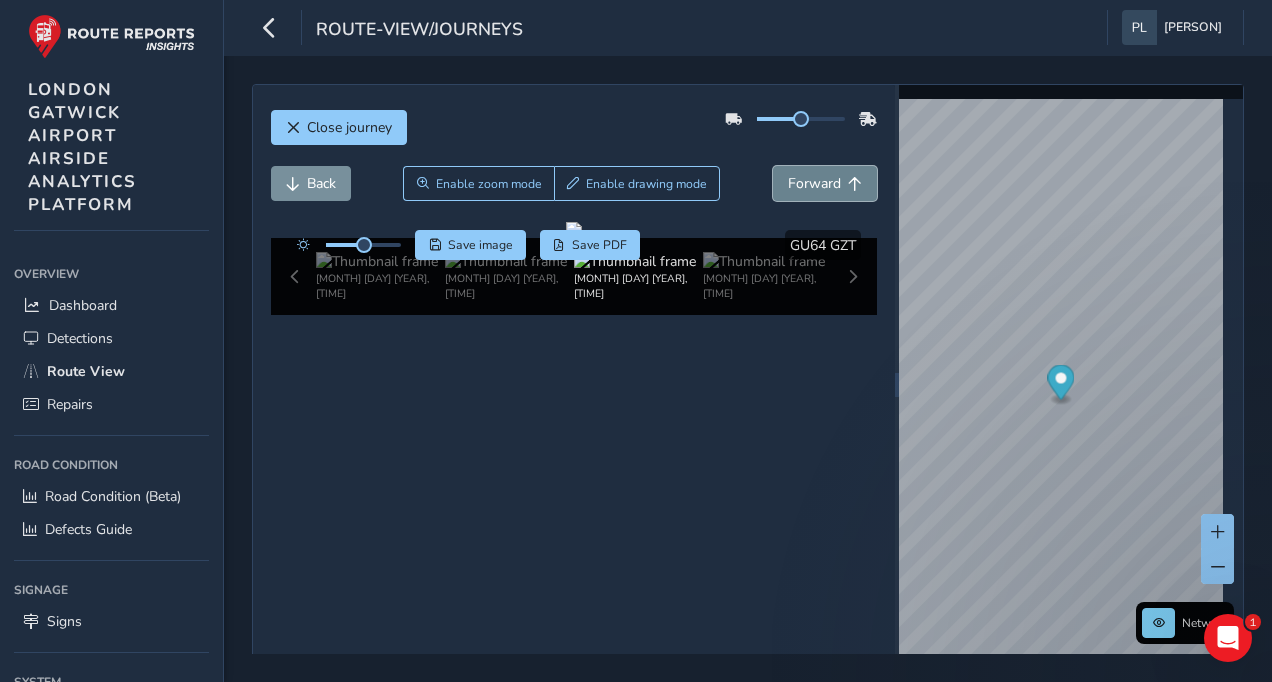 click on "Forward" at bounding box center [814, 183] 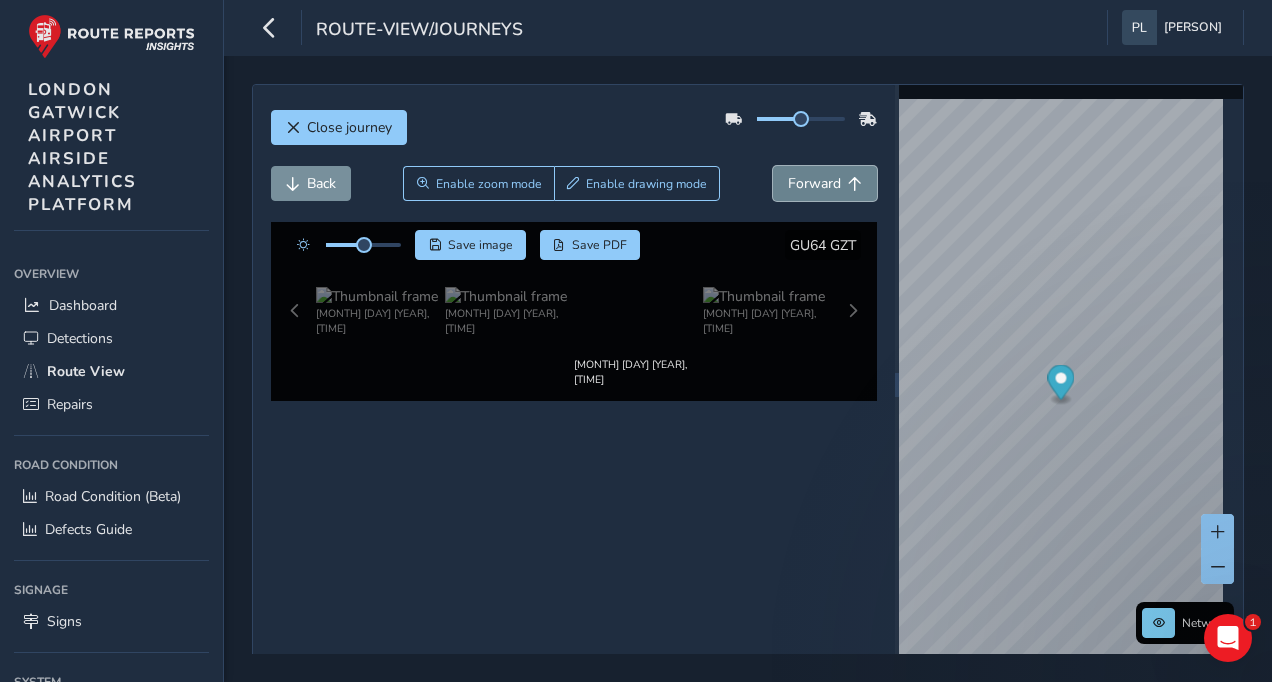 click on "Forward" at bounding box center (814, 183) 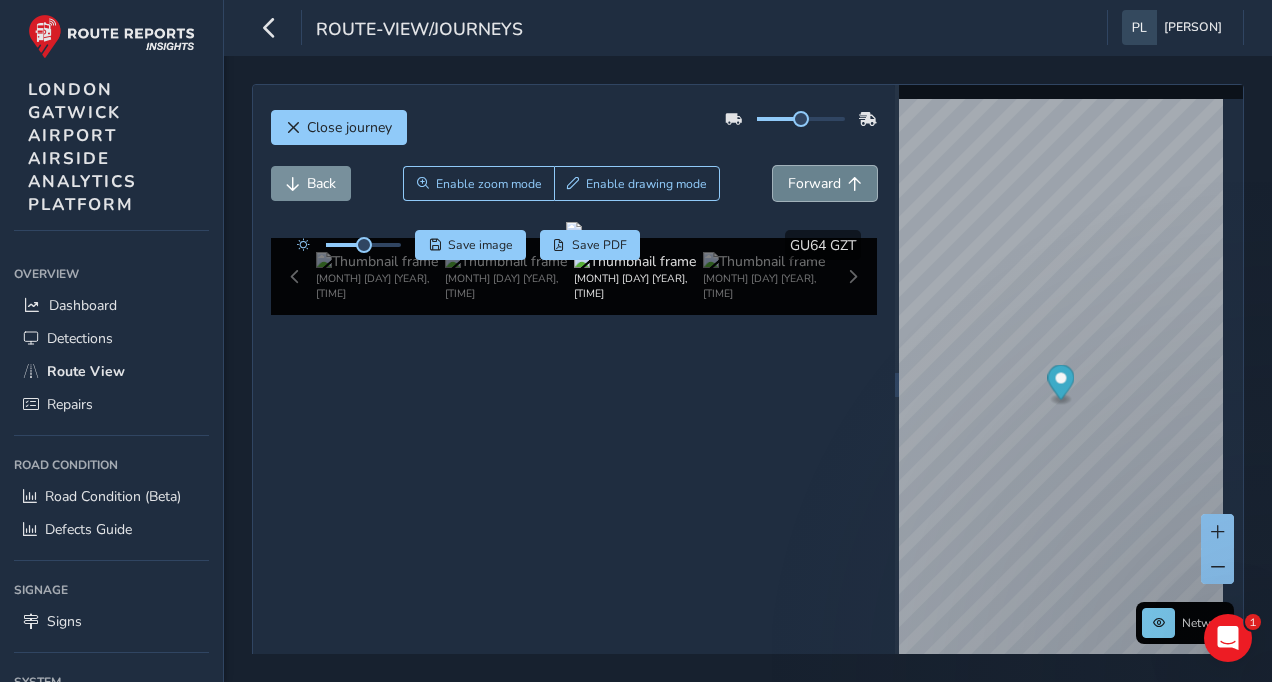 click on "Forward" at bounding box center [814, 183] 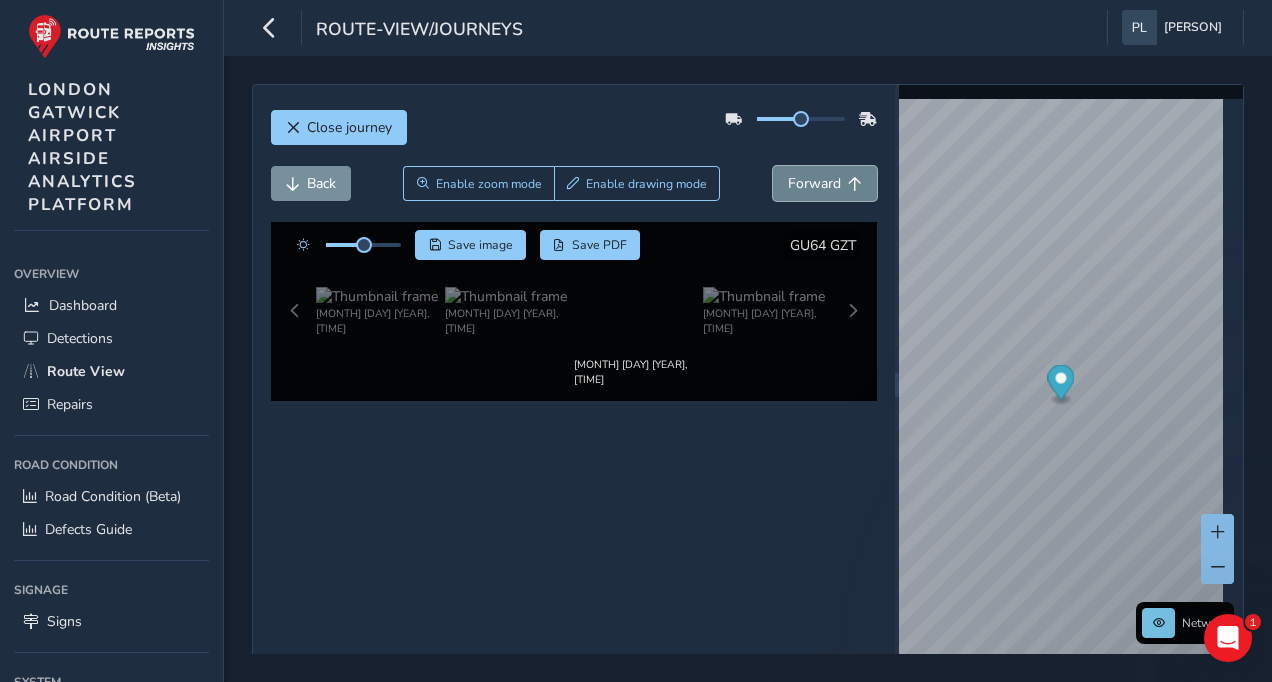 click on "Forward" at bounding box center [814, 183] 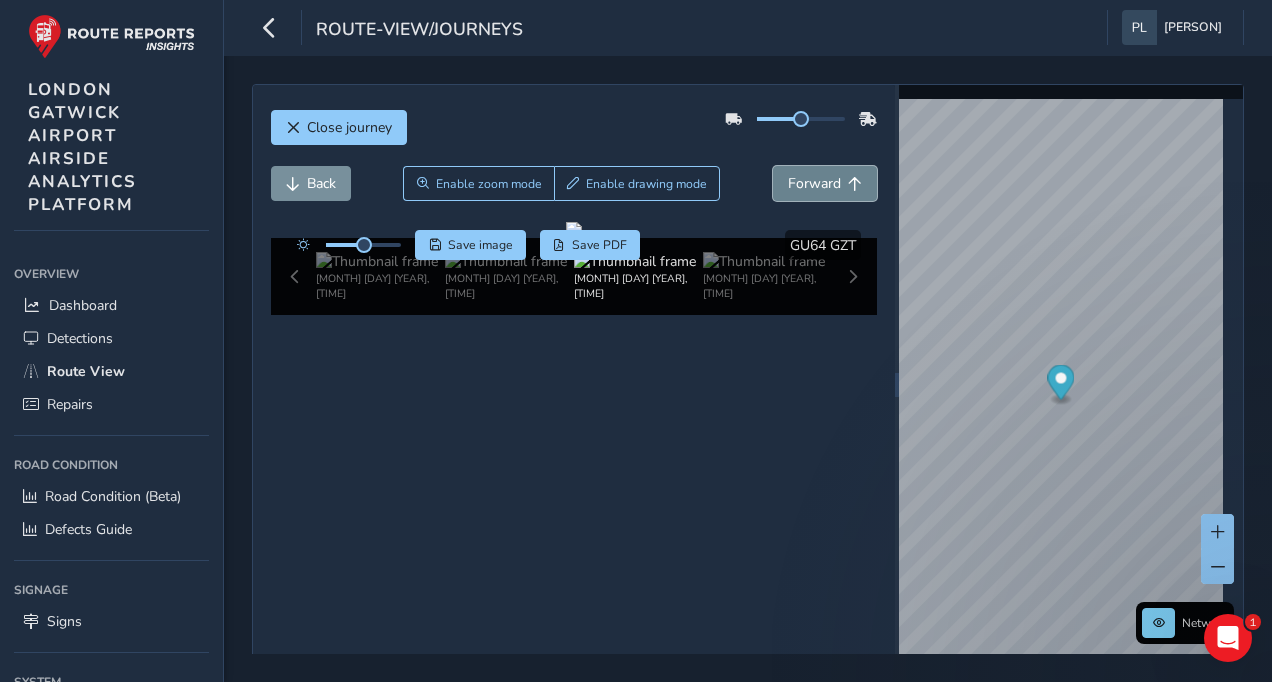 click on "Forward" at bounding box center (814, 183) 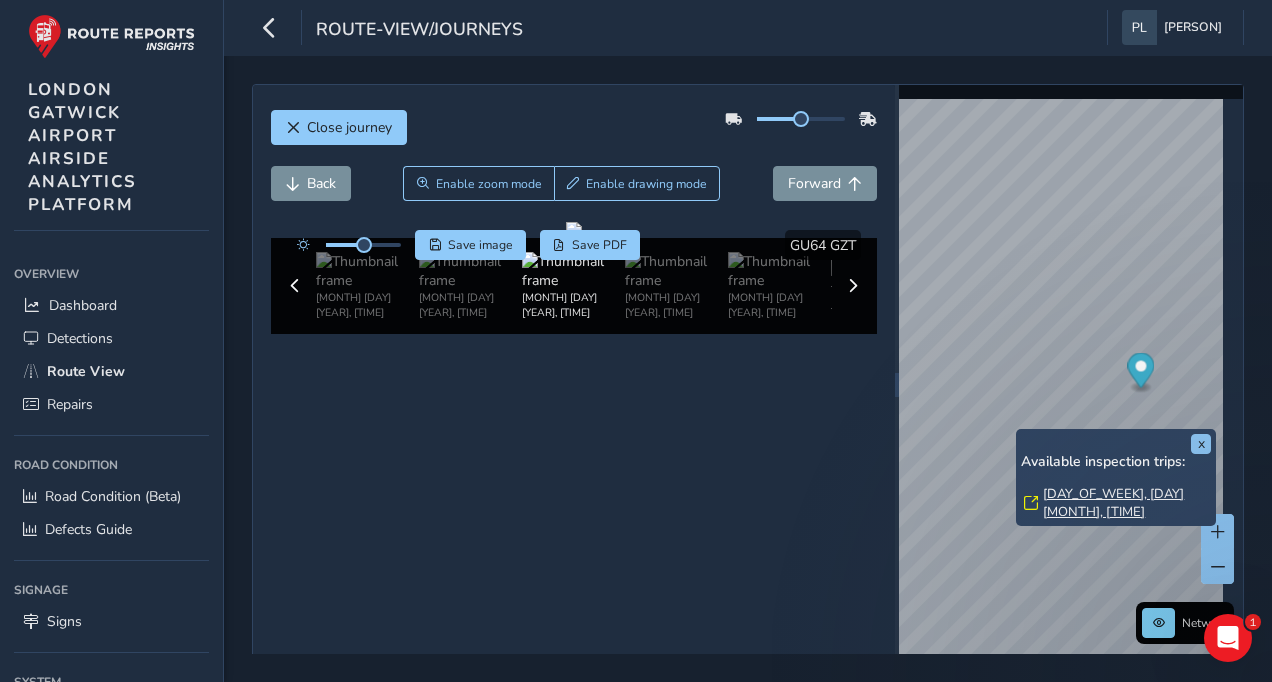 click on "[DAY_OF_WEEK], [DAY] [MONTH], [TIME]" at bounding box center (1127, 503) 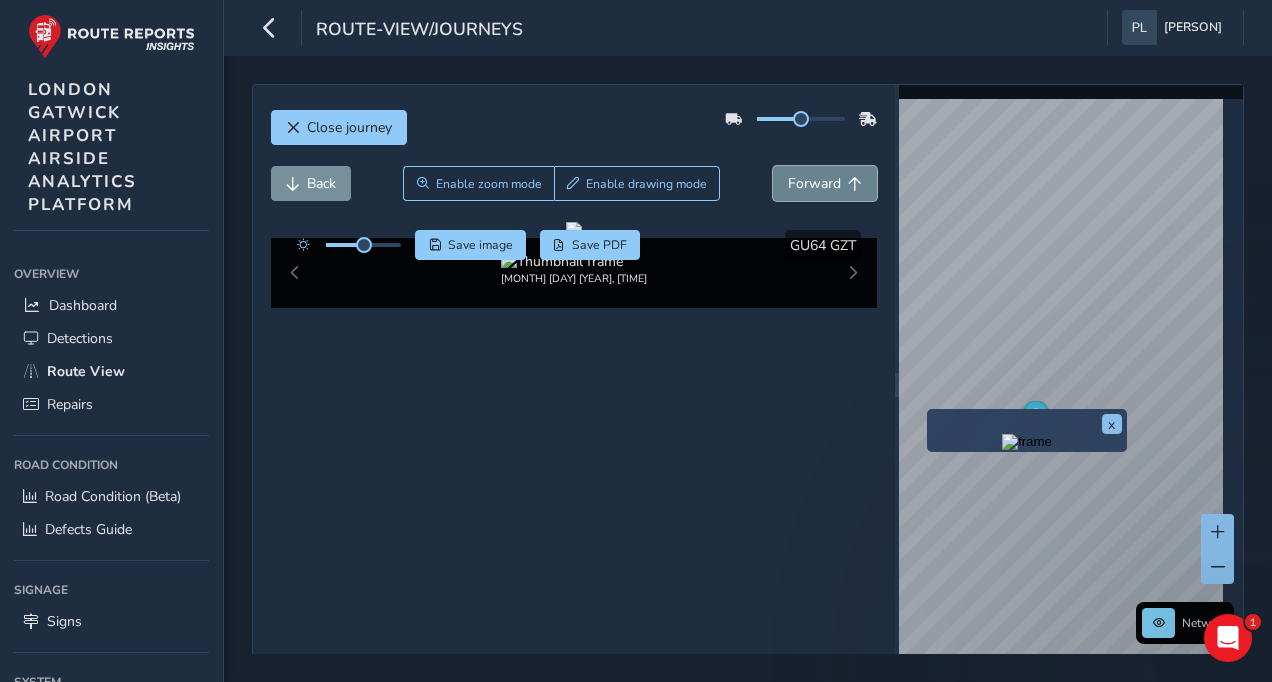 click on "Forward" at bounding box center [825, 183] 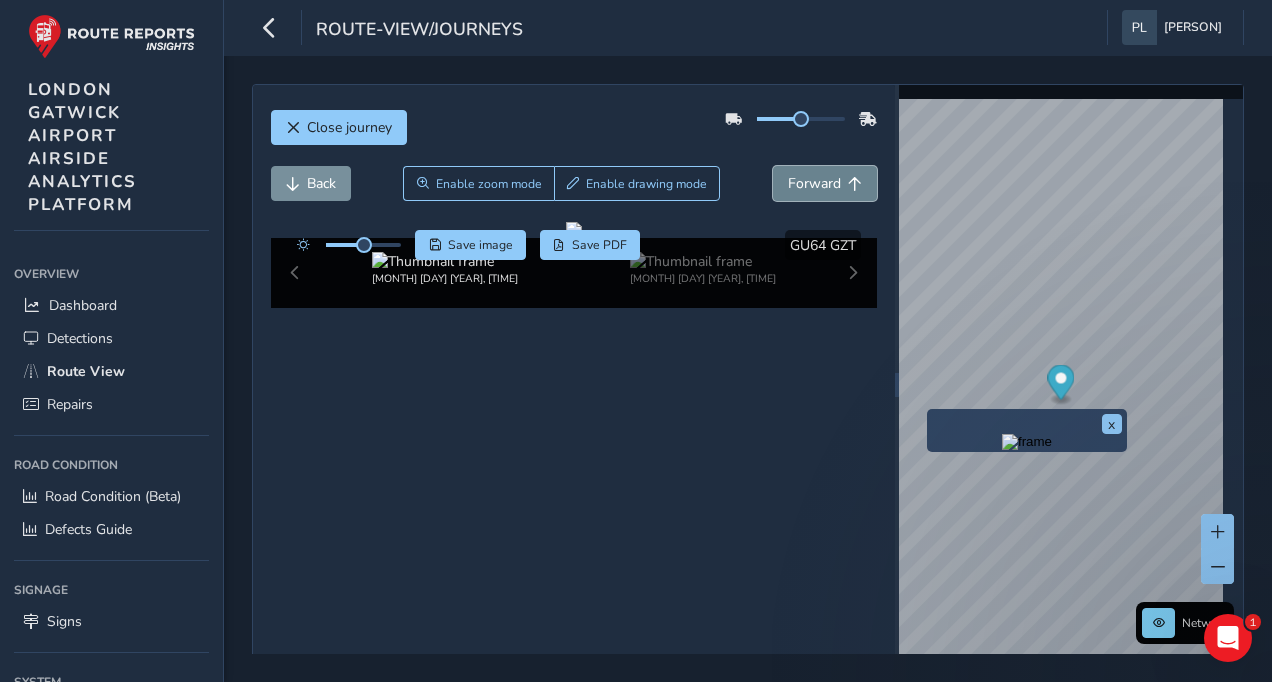 click on "Forward" at bounding box center [825, 183] 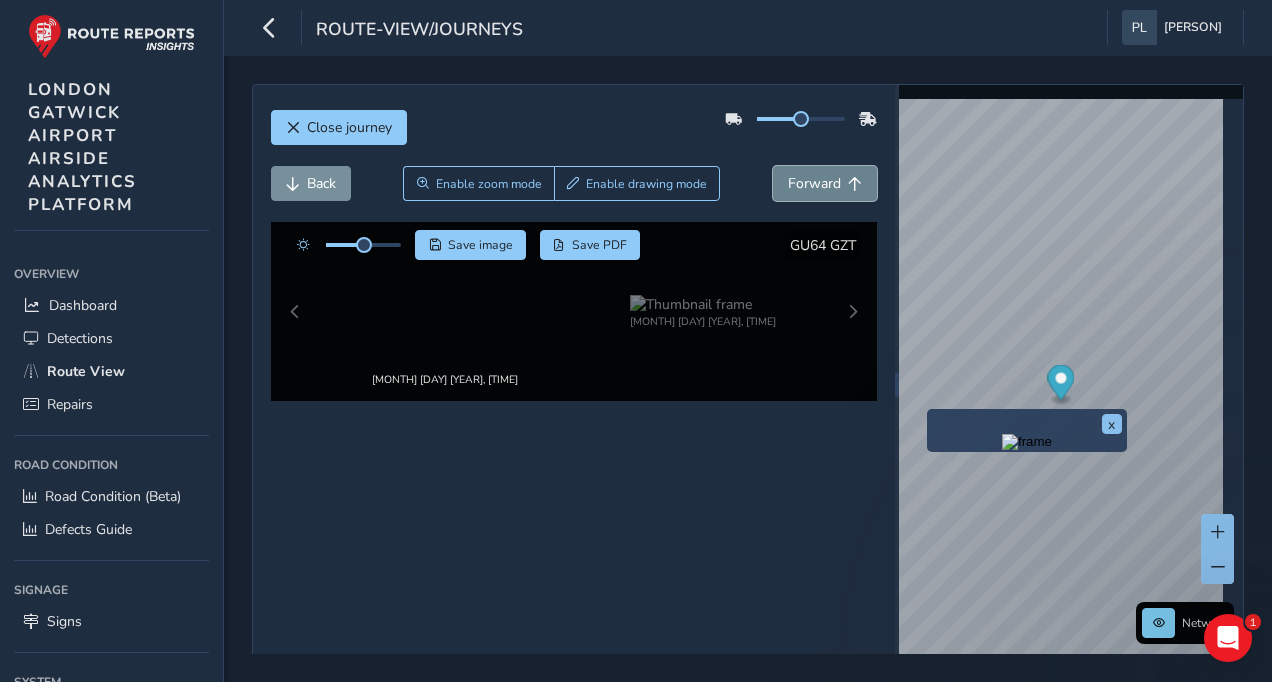 click on "Forward" at bounding box center [825, 183] 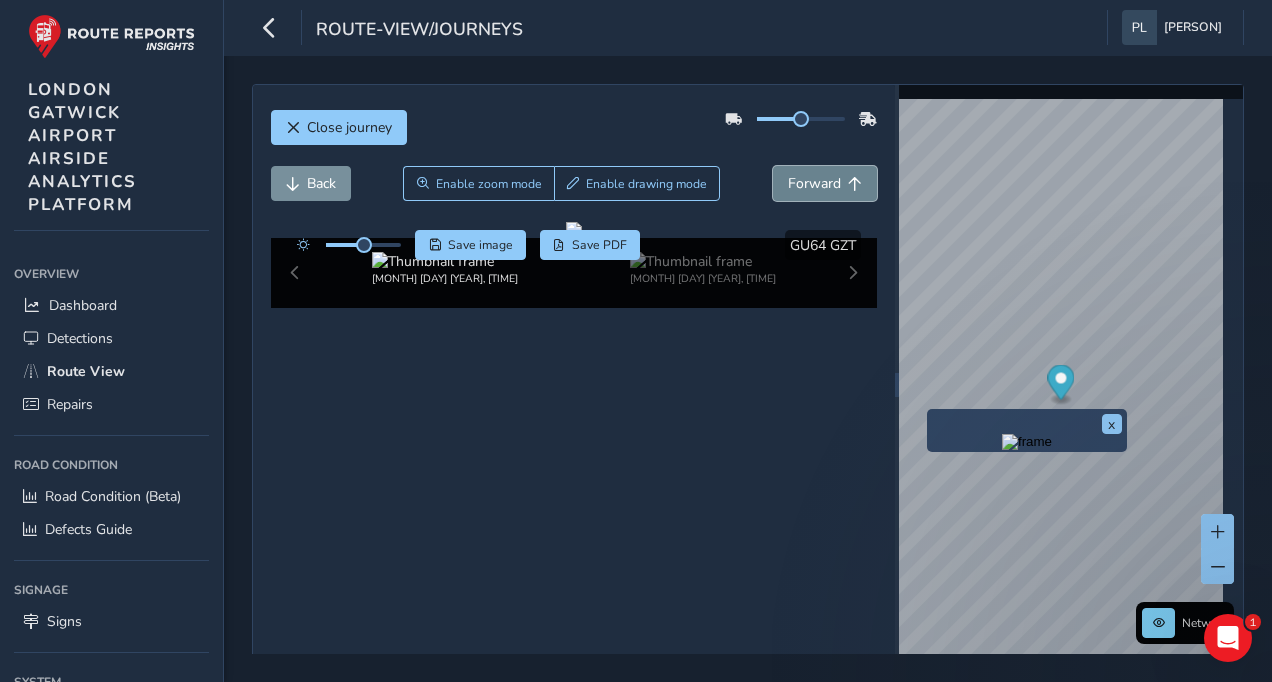 click on "Forward" at bounding box center [825, 183] 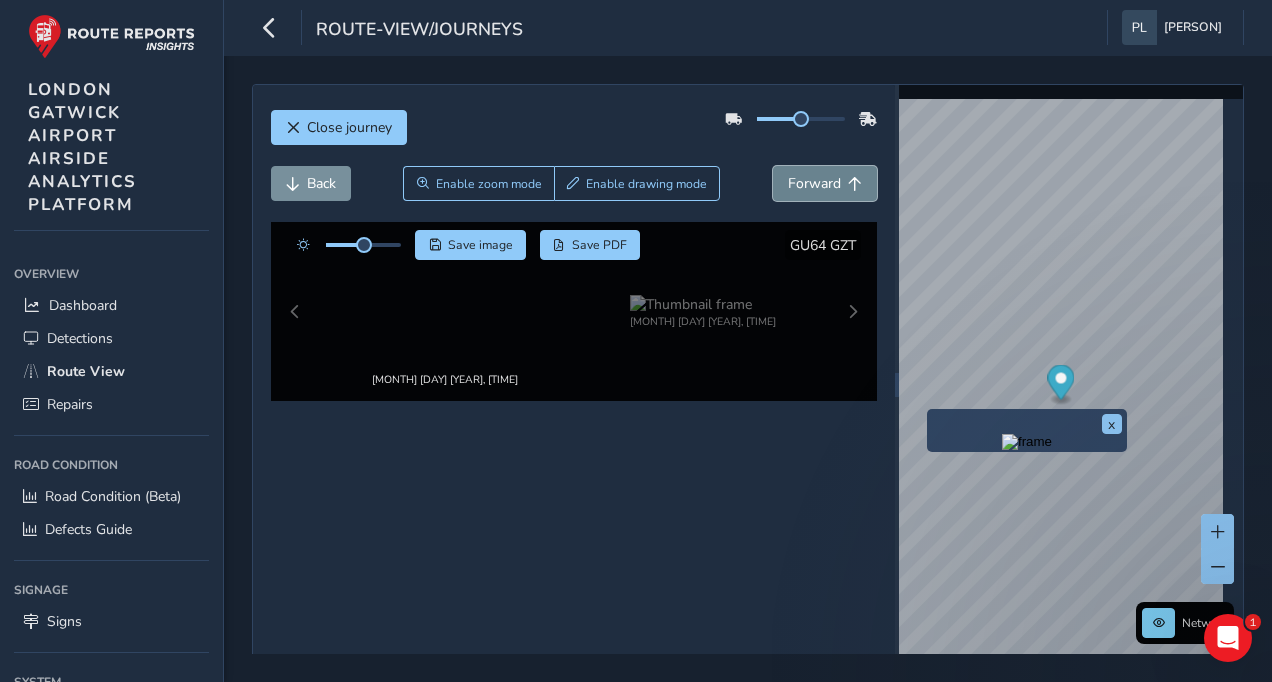 click on "Forward" at bounding box center (825, 183) 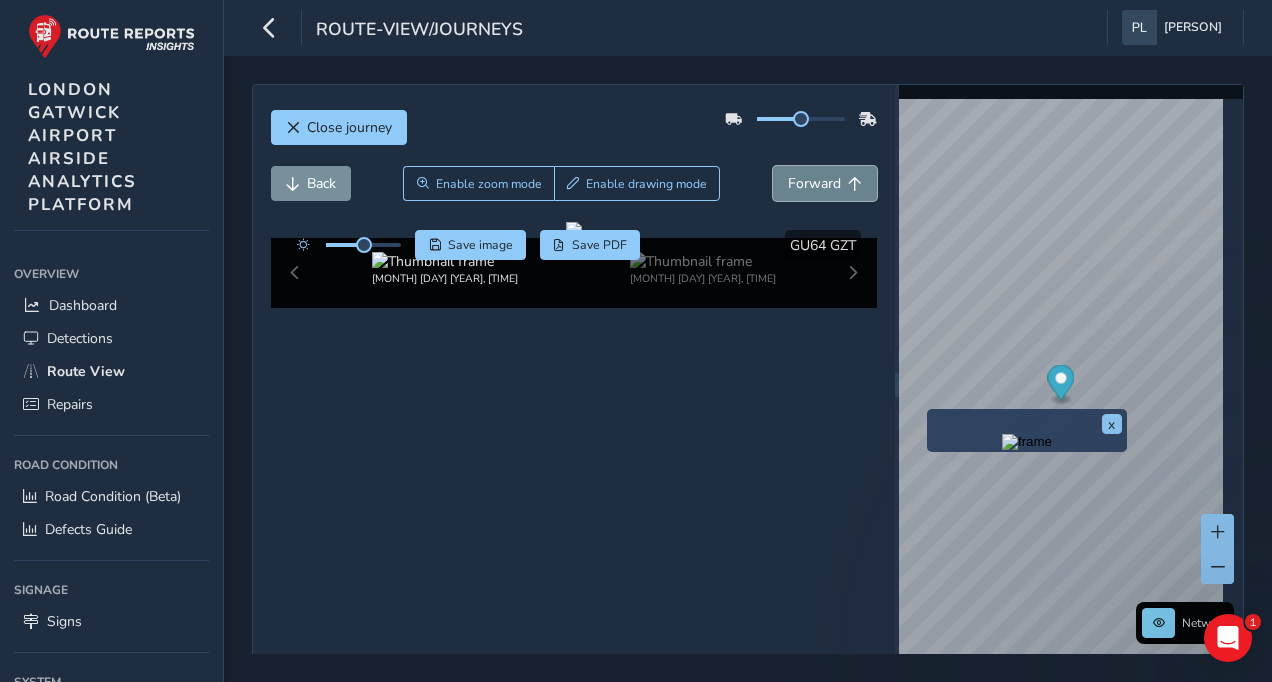 click on "Forward" at bounding box center (825, 183) 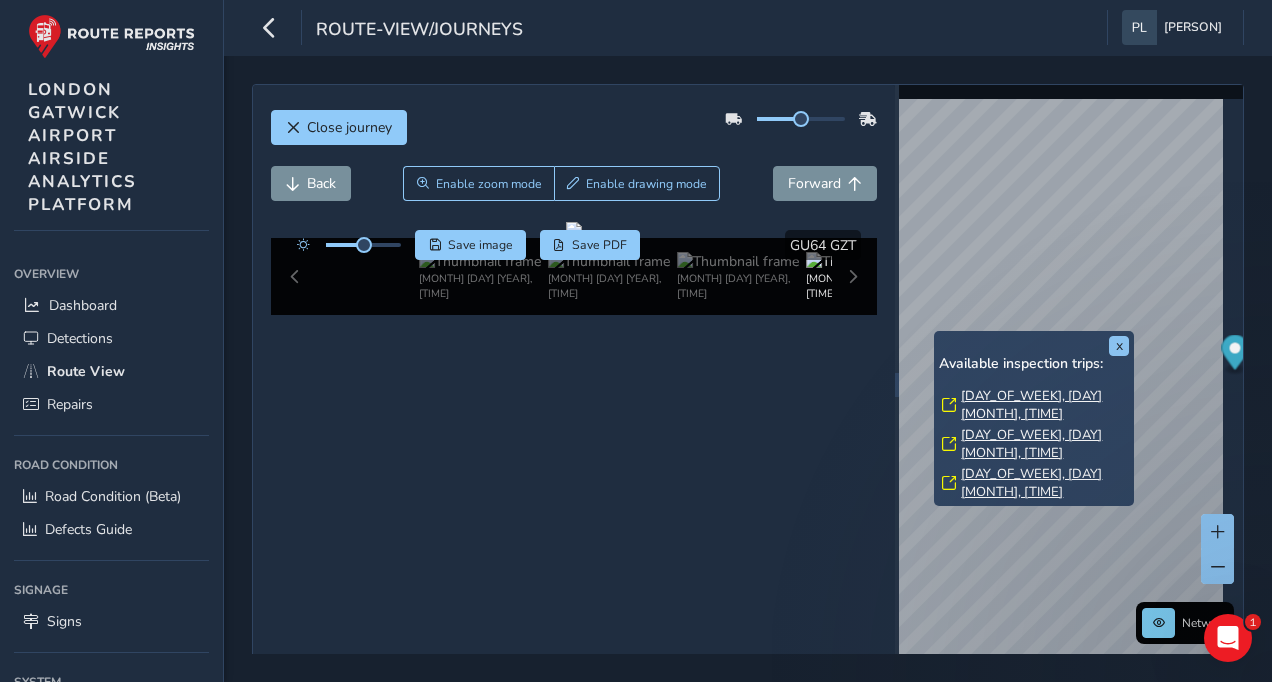 click on "x Available inspection trips: [DAY_OF_WEEK], [DAY] [MONTH], [TIME] [DAY_OF_WEEK], [DAY] [MONTH], [TIME] [DAY_OF_WEEK], [DAY] [MONTH], [TIME]" at bounding box center (1034, 418) 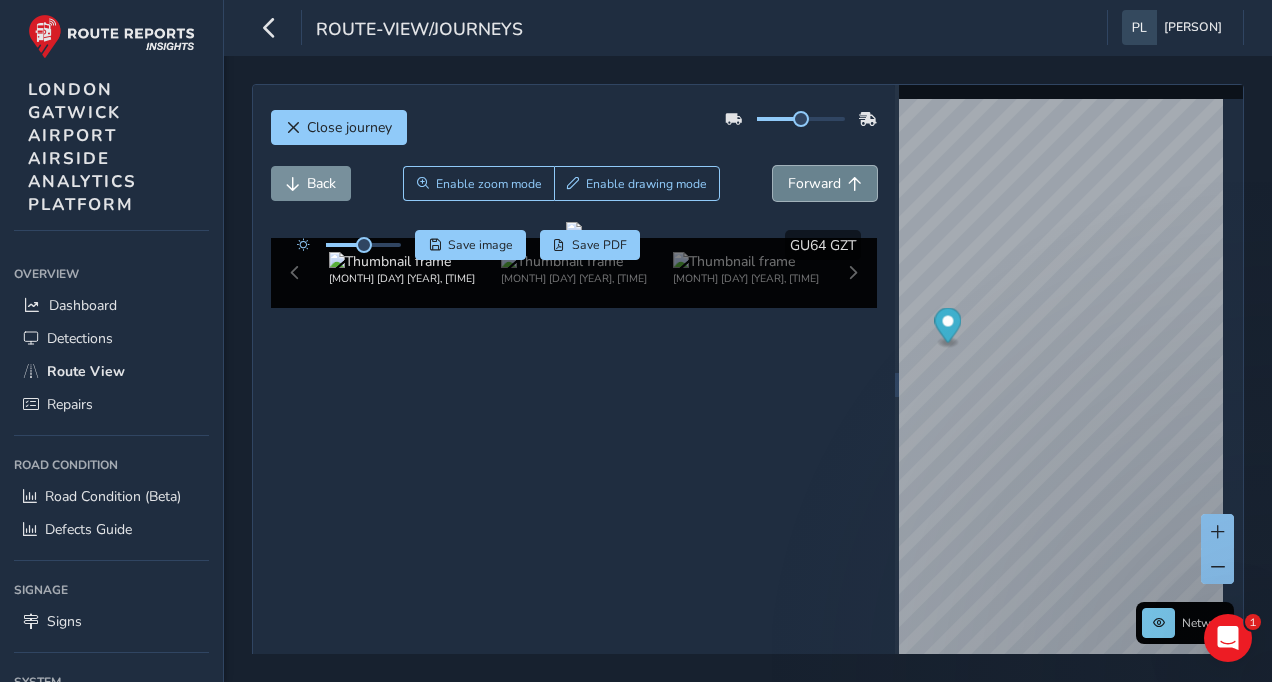 click on "Forward" at bounding box center [814, 183] 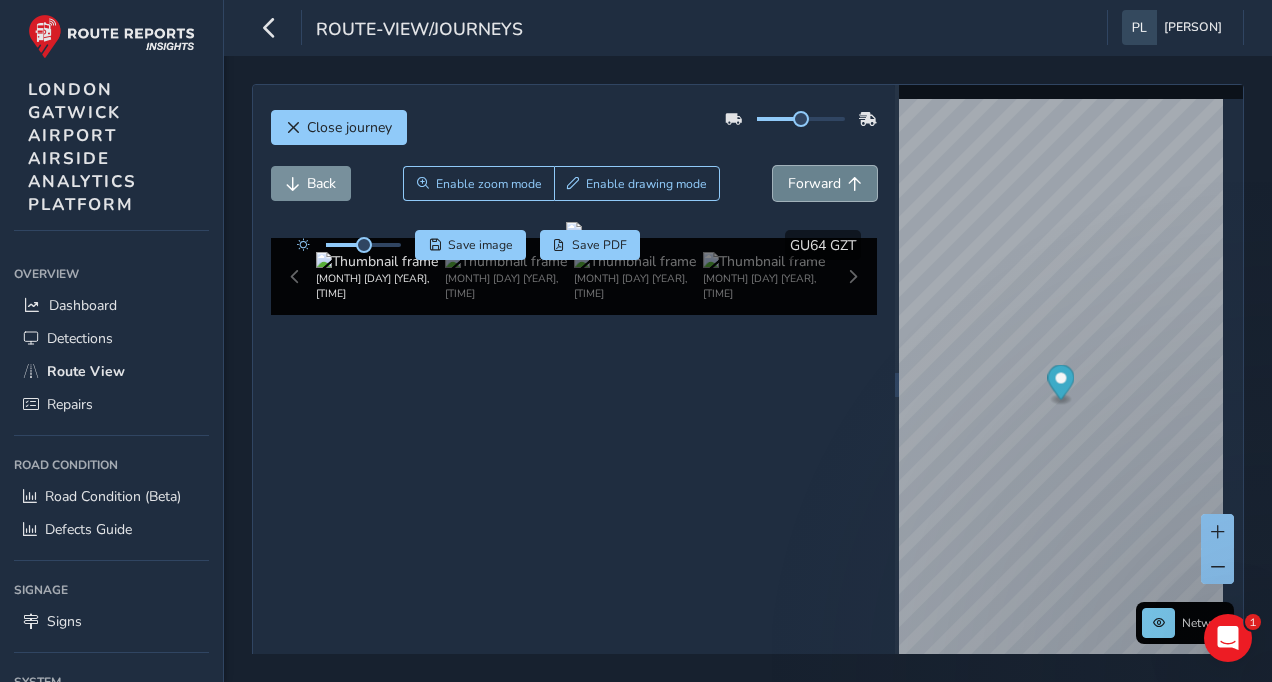 click on "Forward" at bounding box center [814, 183] 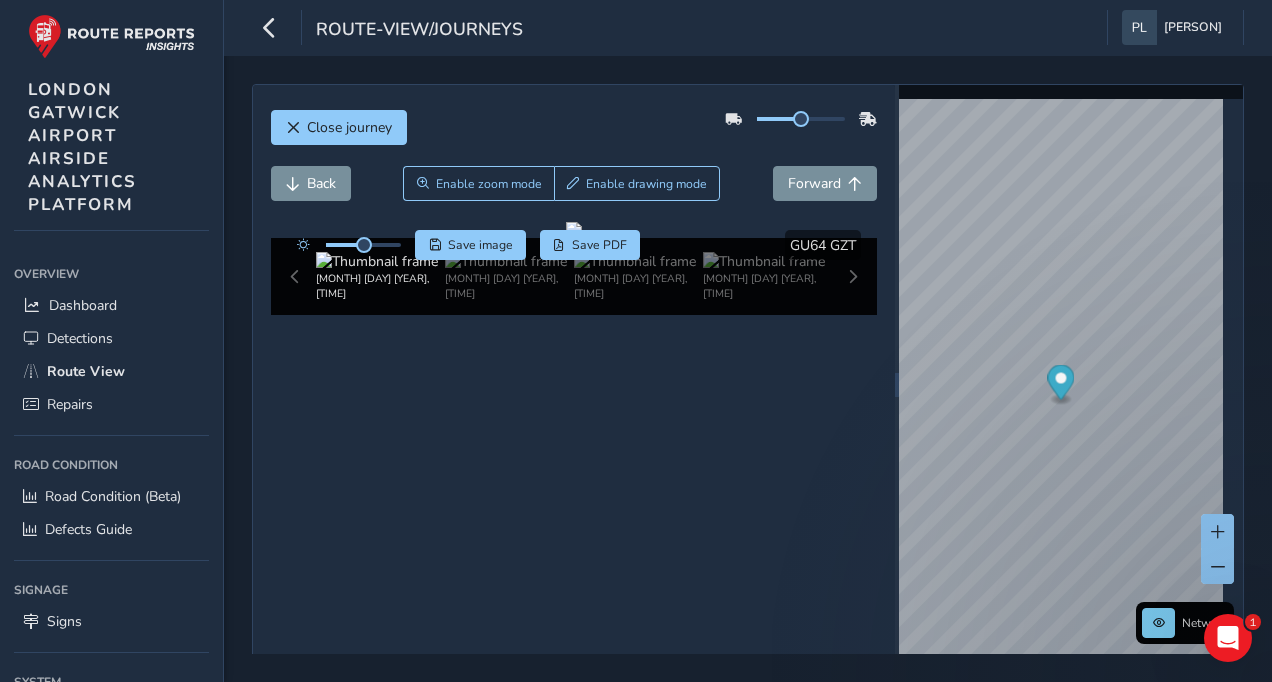 drag, startPoint x: 365, startPoint y: 250, endPoint x: 386, endPoint y: 244, distance: 21.84033 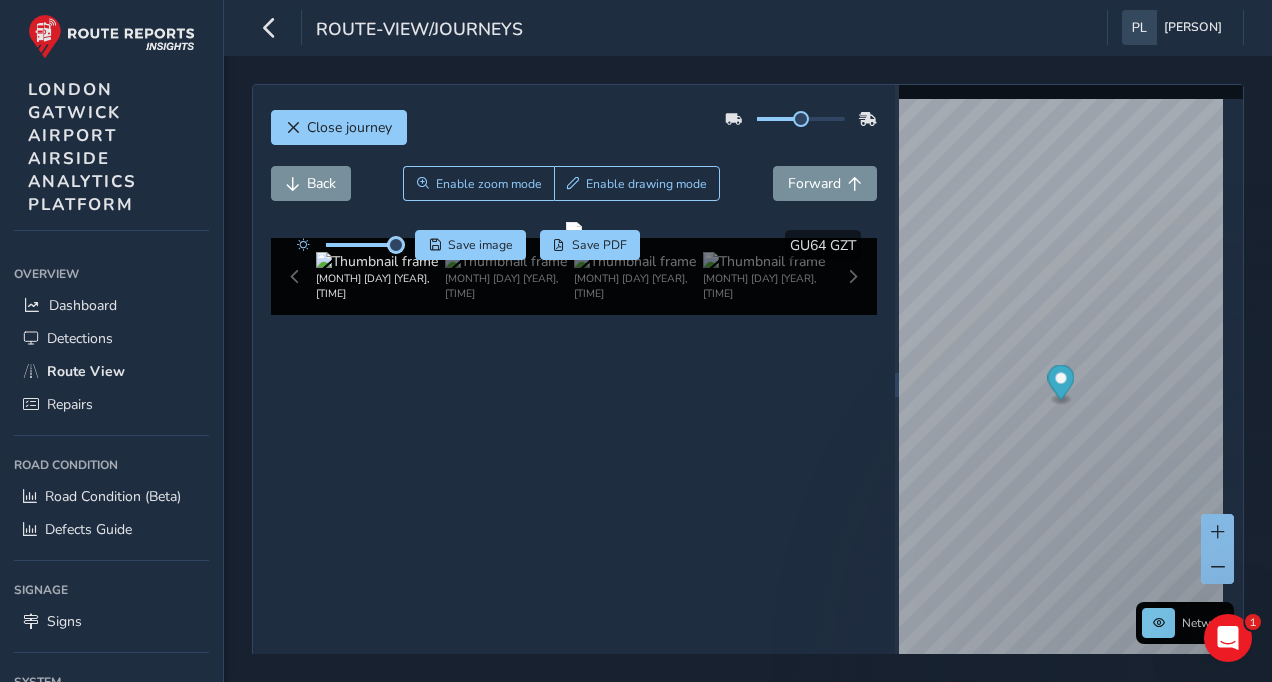 drag, startPoint x: 366, startPoint y: 240, endPoint x: 396, endPoint y: 252, distance: 32.31099 